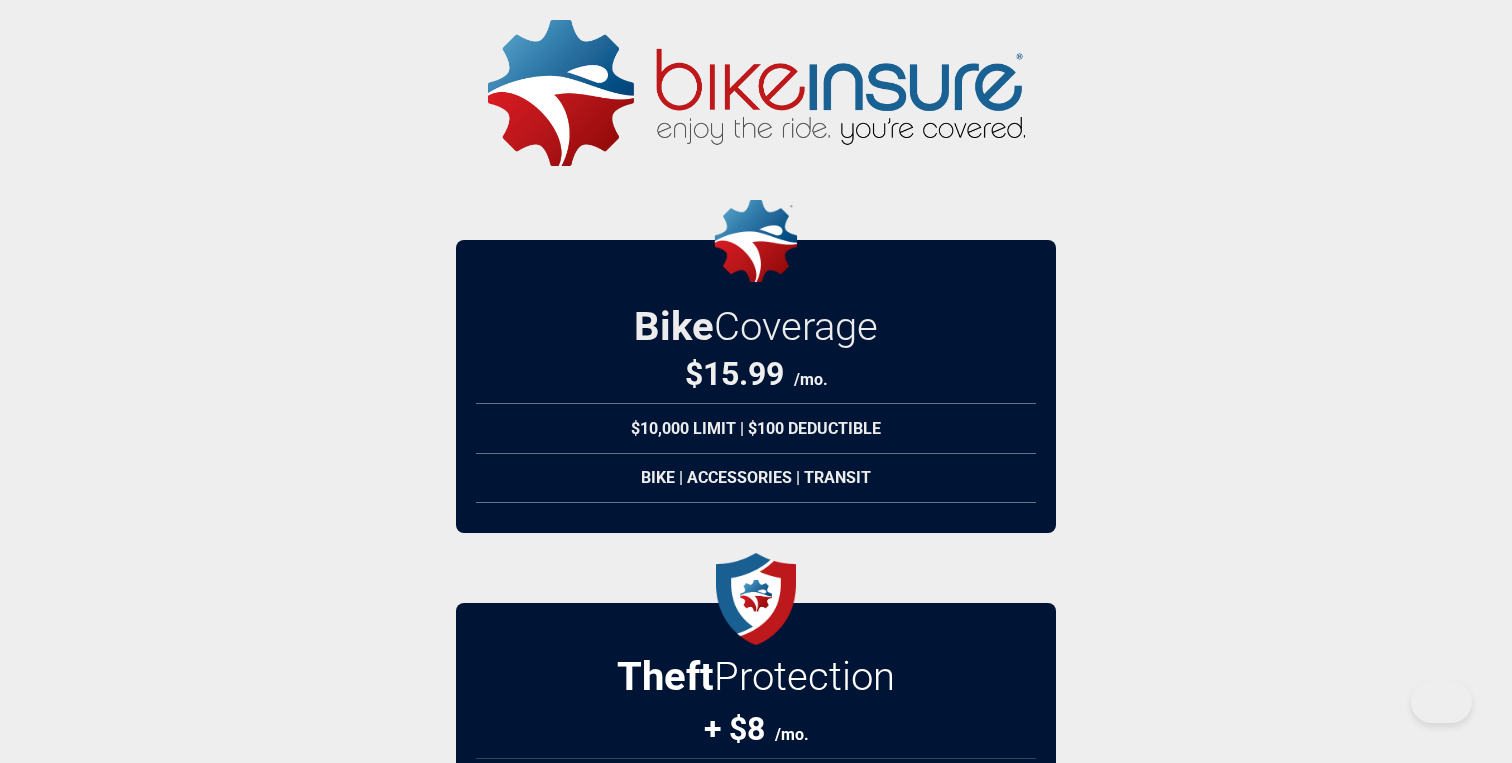 scroll, scrollTop: 0, scrollLeft: 0, axis: both 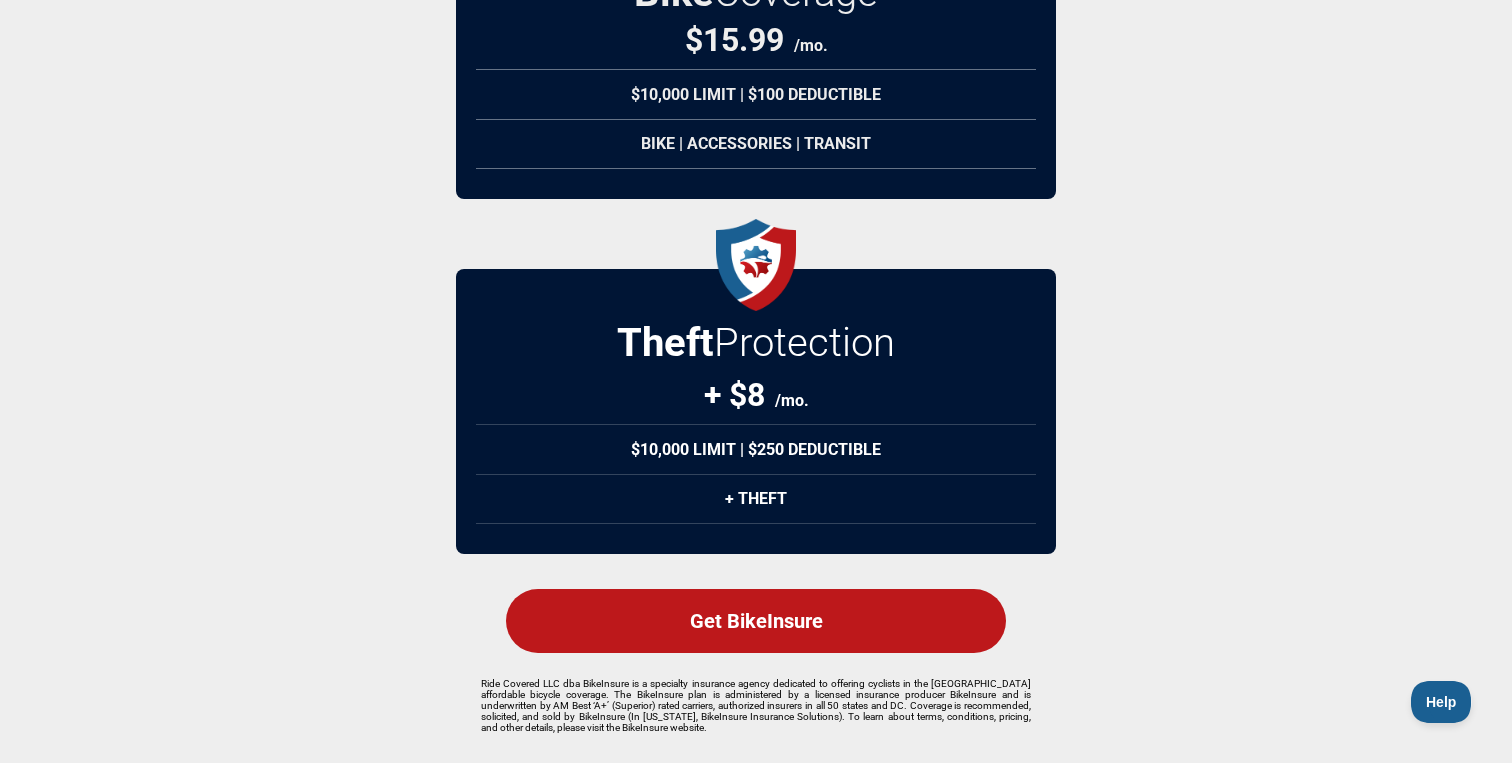 click on "Get BikeInsure" at bounding box center (756, 621) 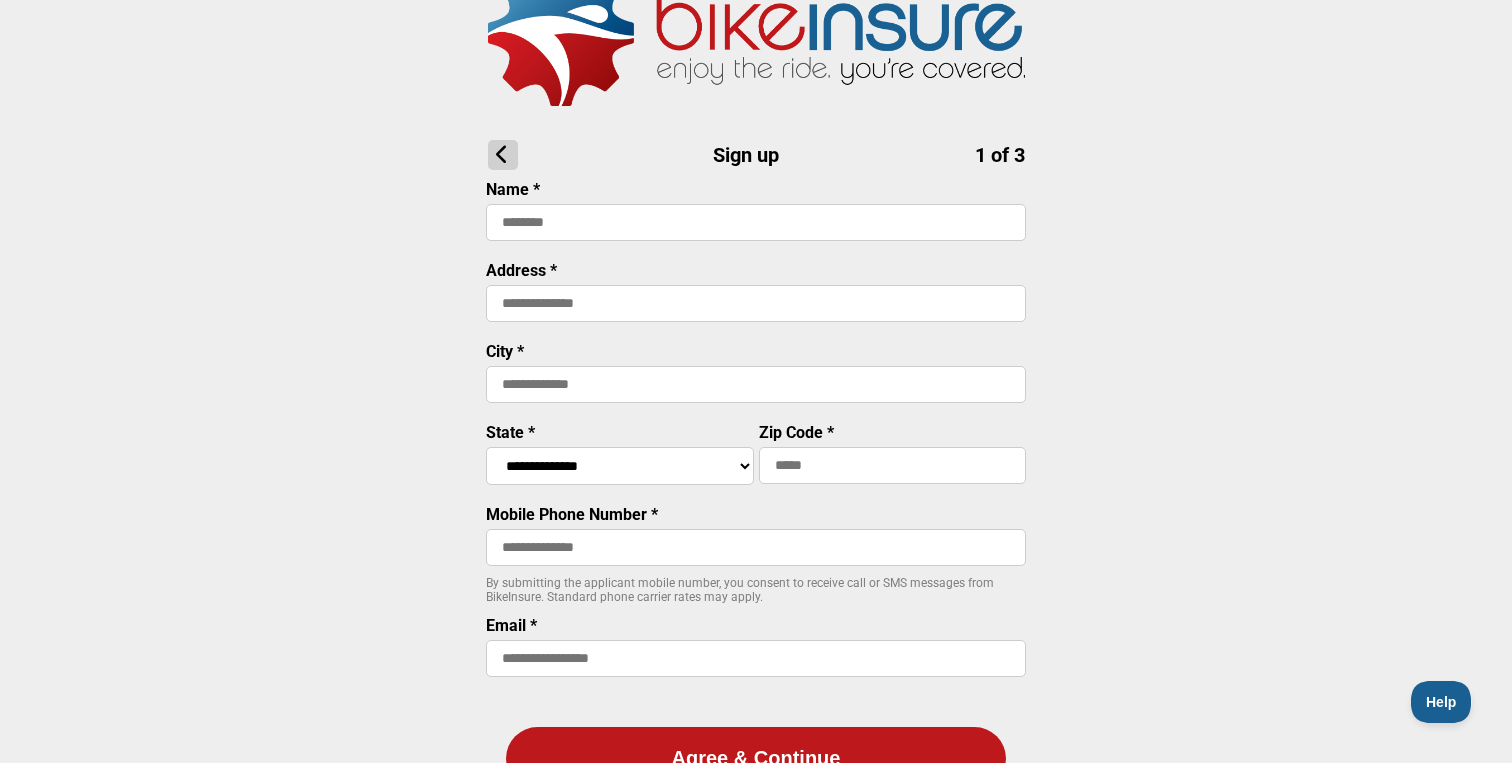 scroll, scrollTop: 0, scrollLeft: 0, axis: both 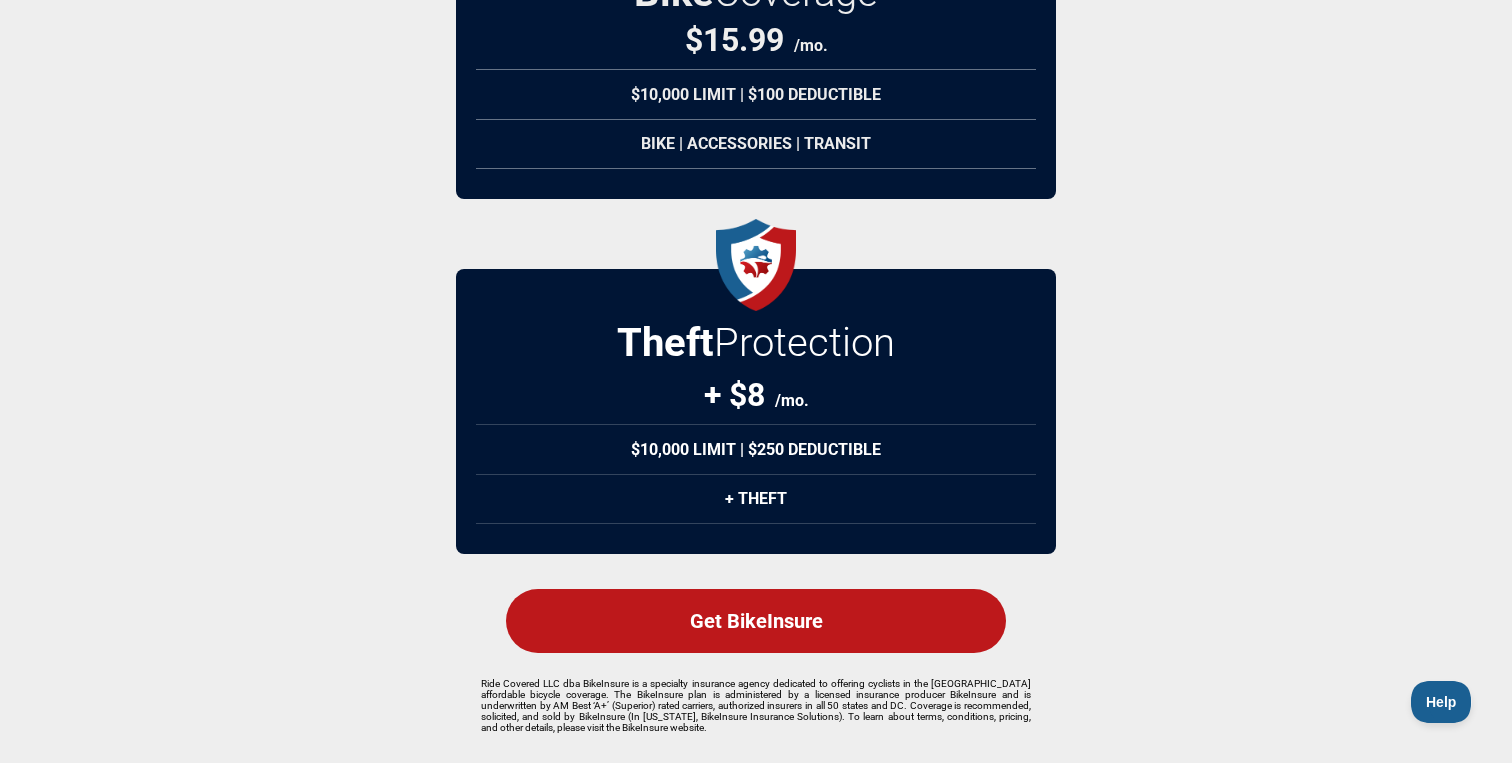 click on "Get BikeInsure" at bounding box center (756, 621) 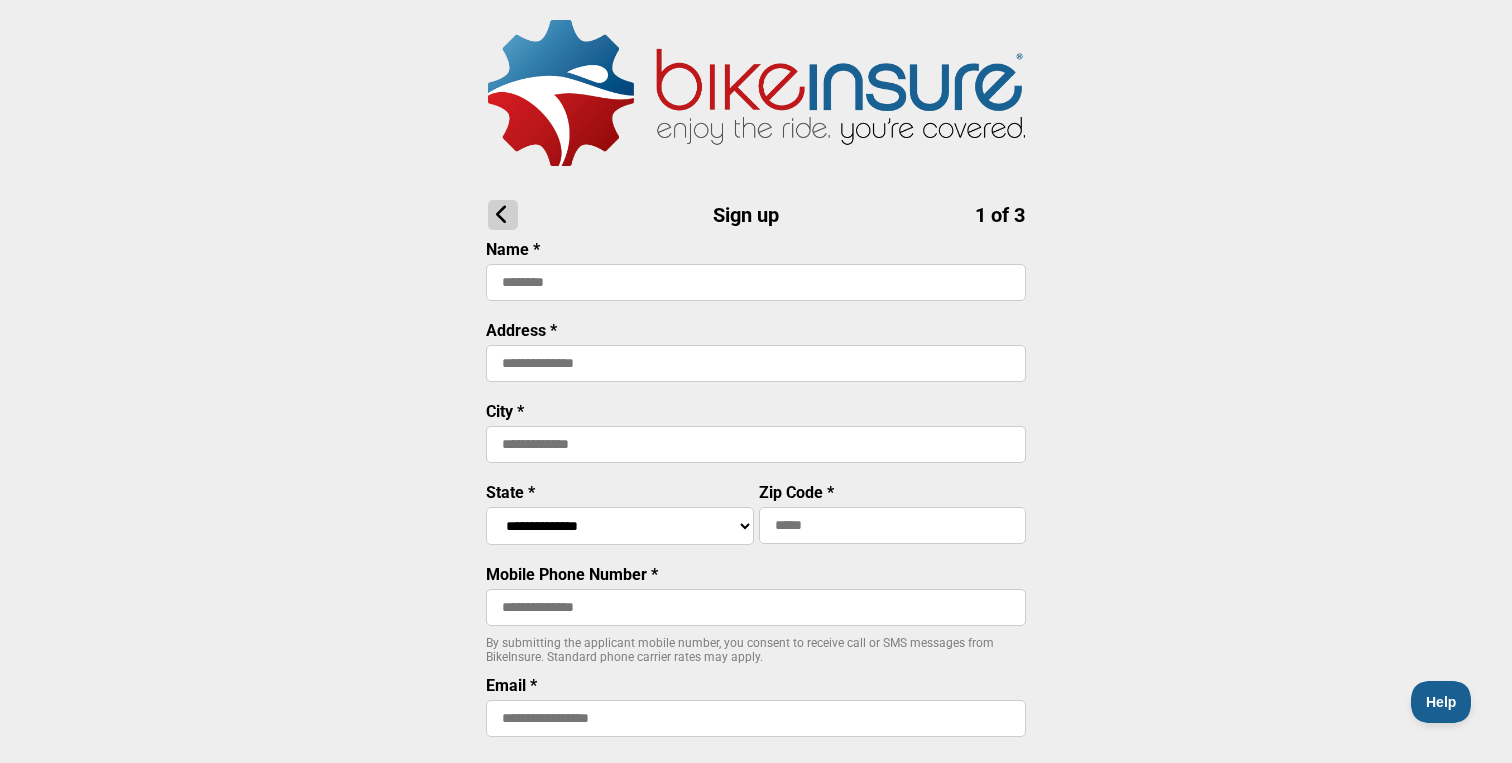 scroll, scrollTop: 1, scrollLeft: 0, axis: vertical 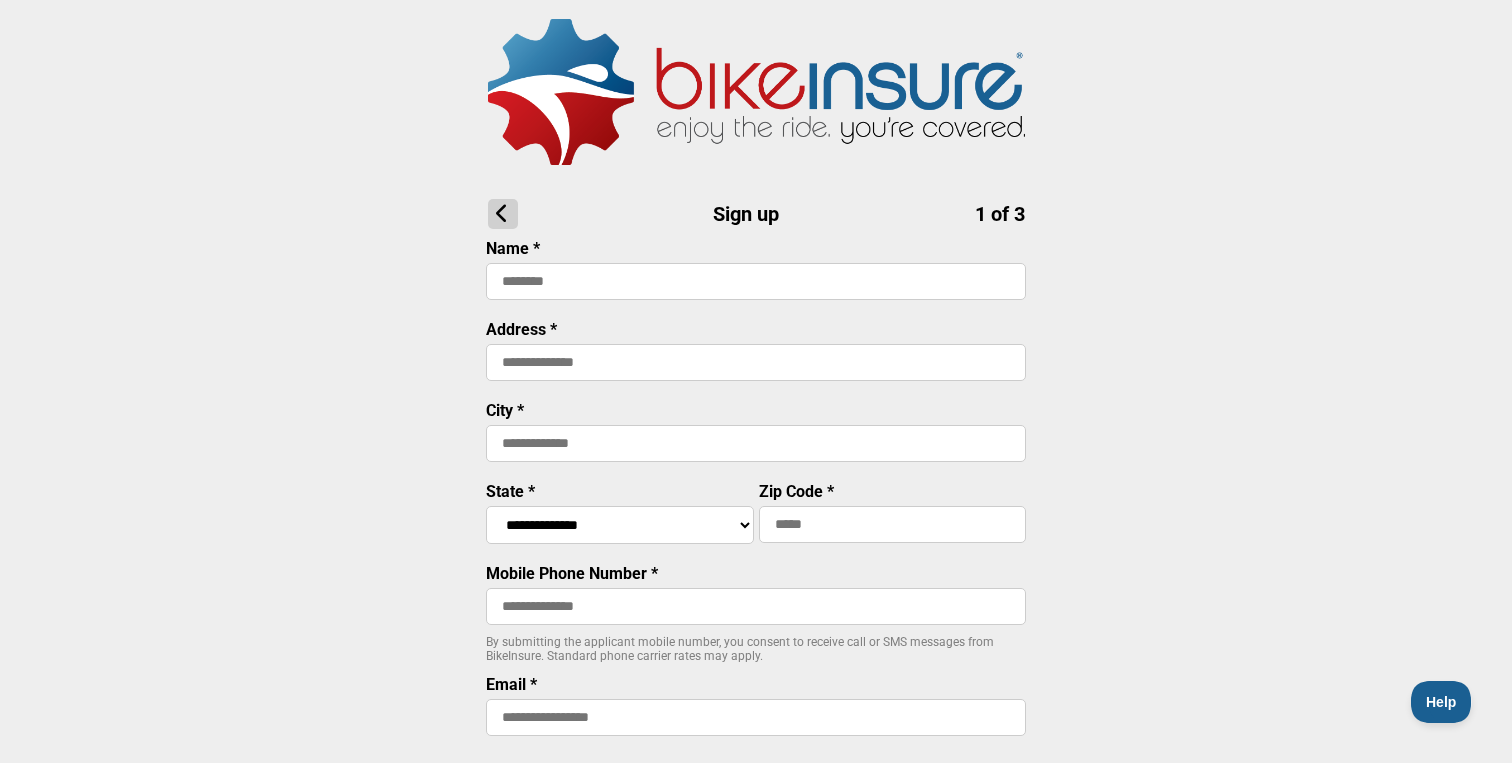 click at bounding box center (756, 281) 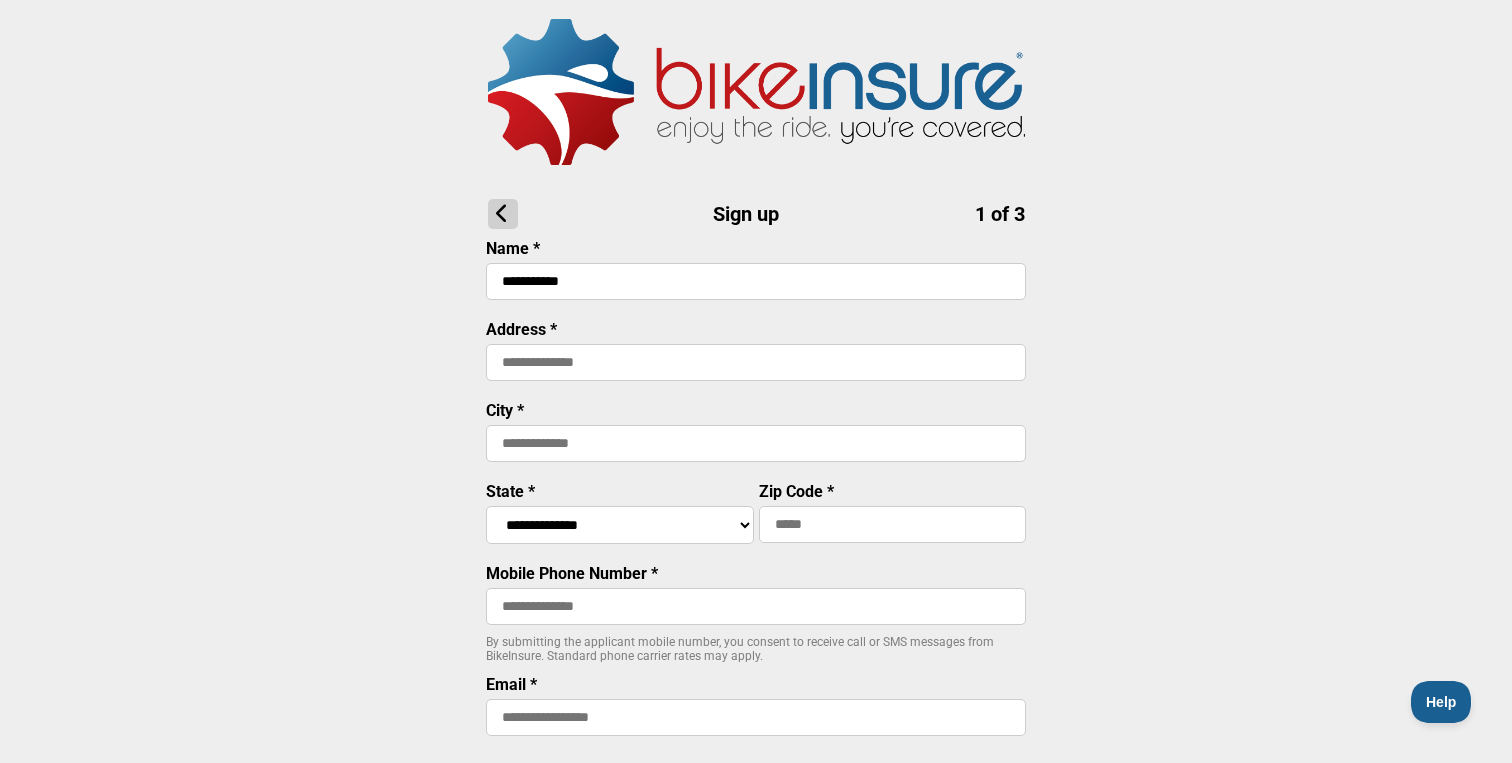 type on "**********" 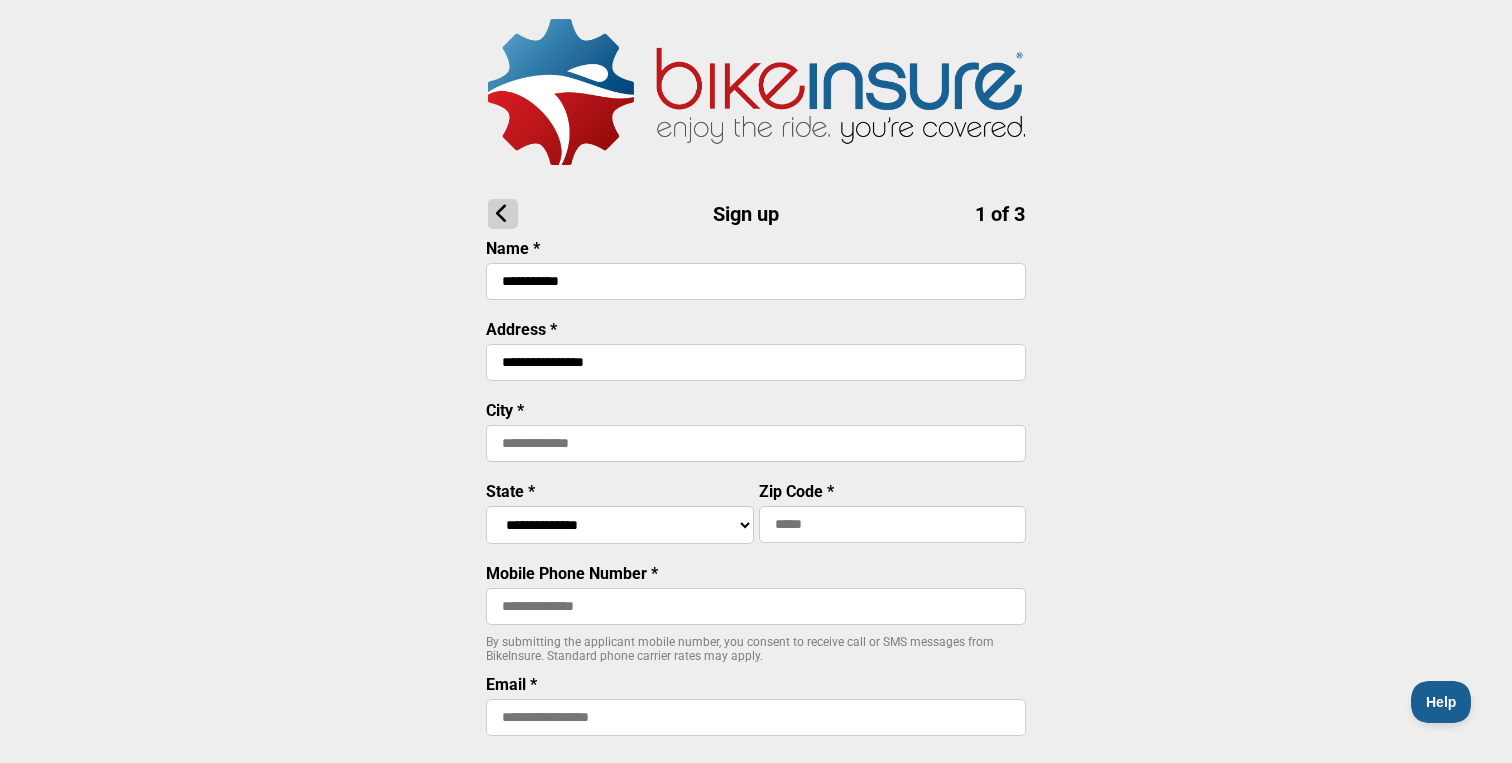 type on "**********" 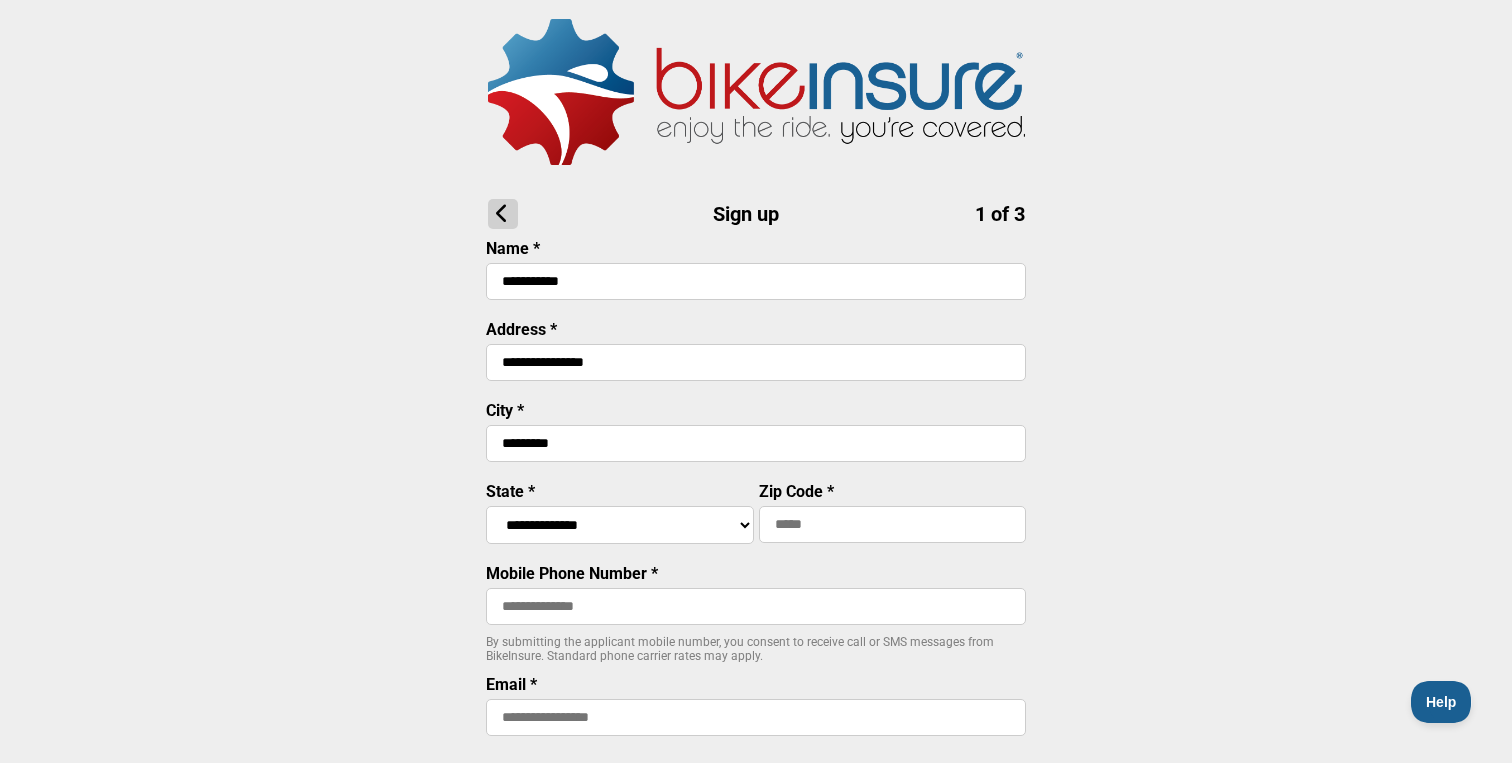 type on "*********" 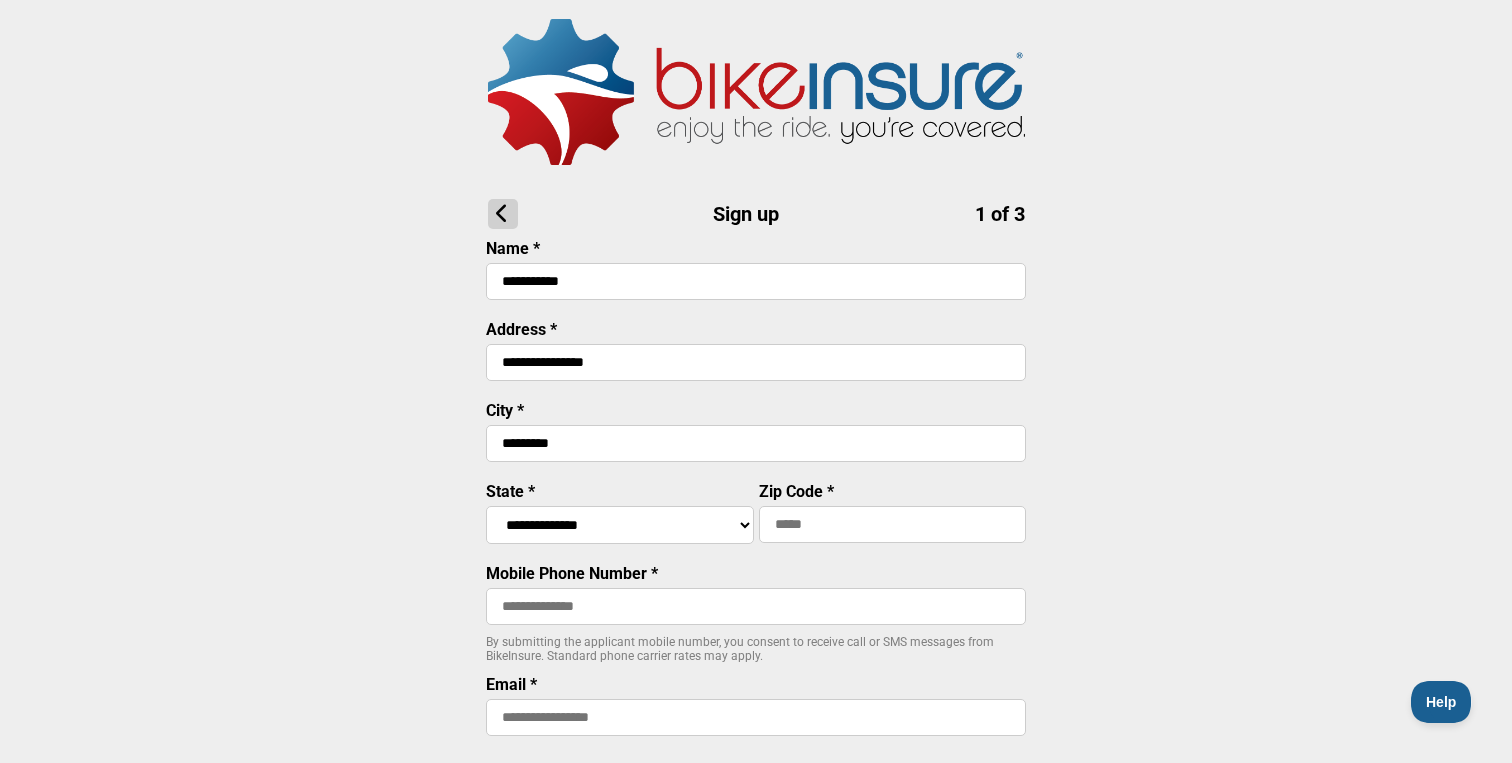 select on "****" 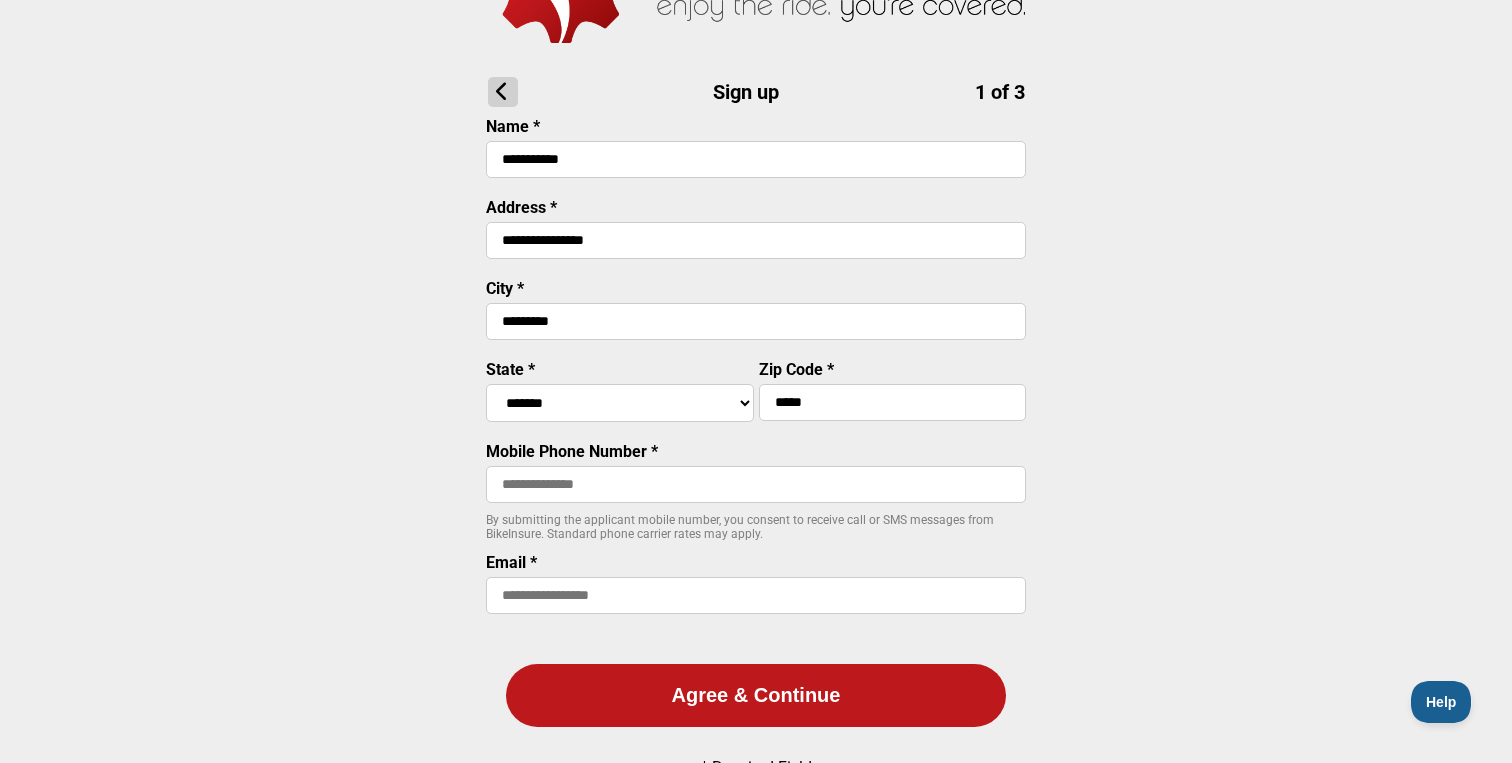 scroll, scrollTop: 232, scrollLeft: 0, axis: vertical 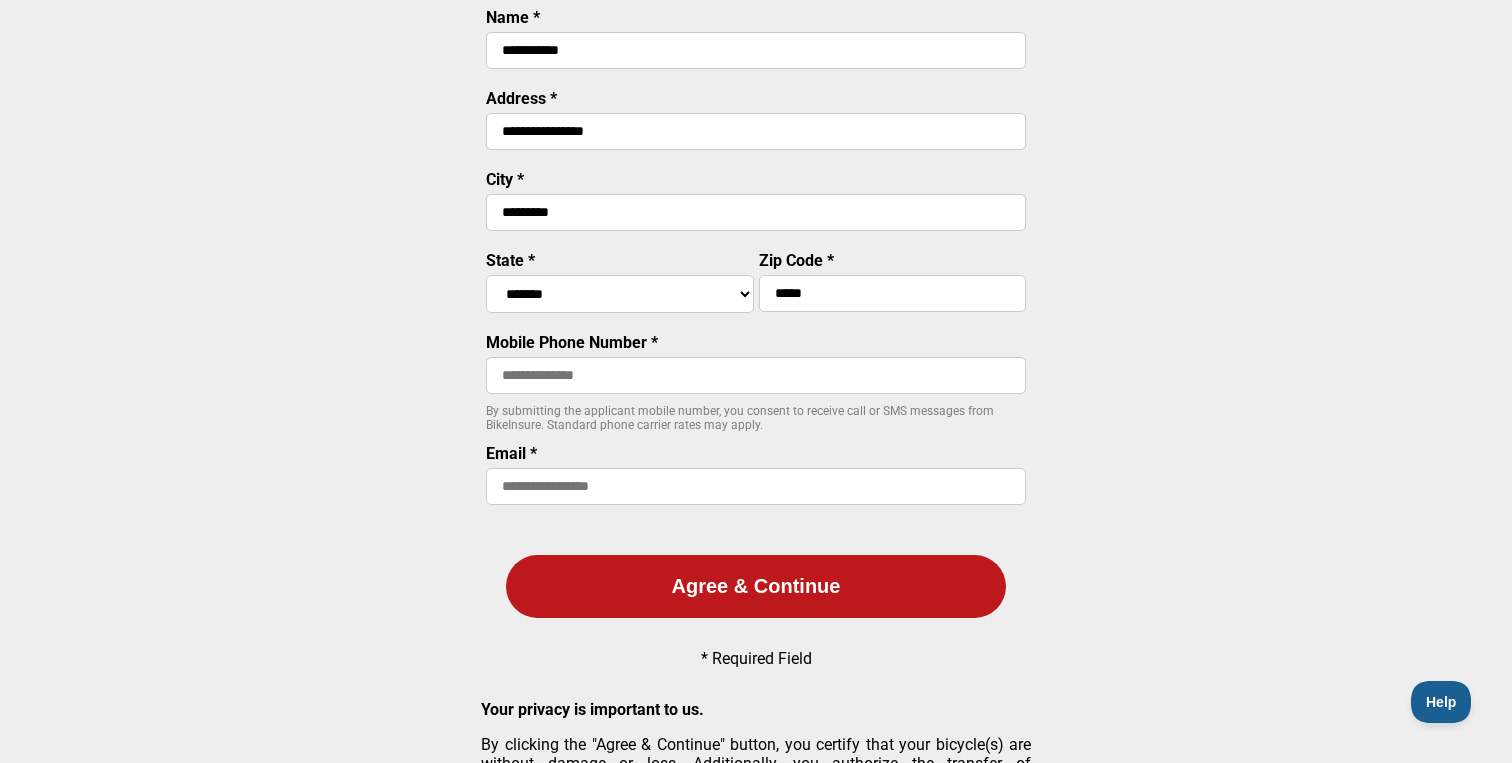 type on "*****" 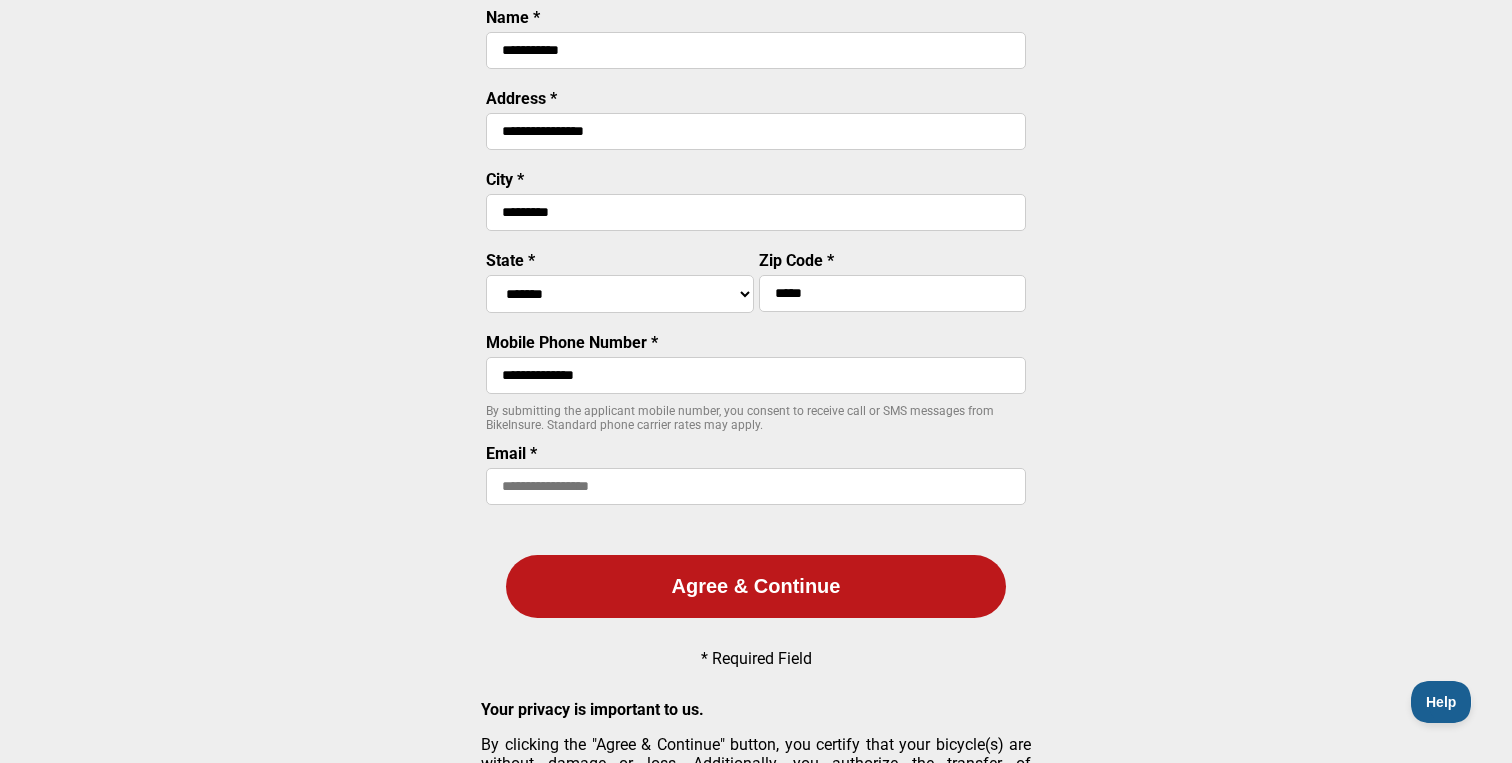 type on "**********" 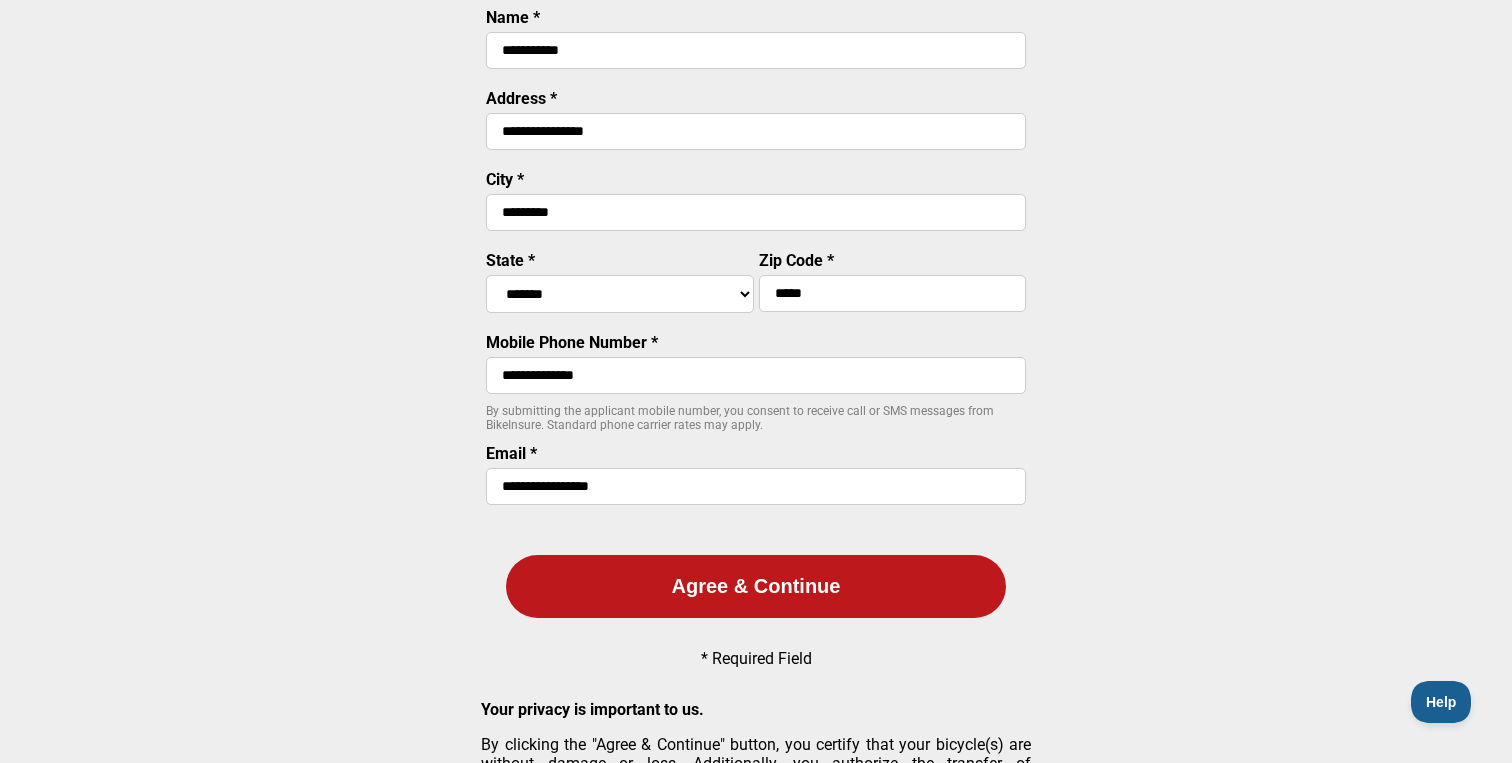 type on "**********" 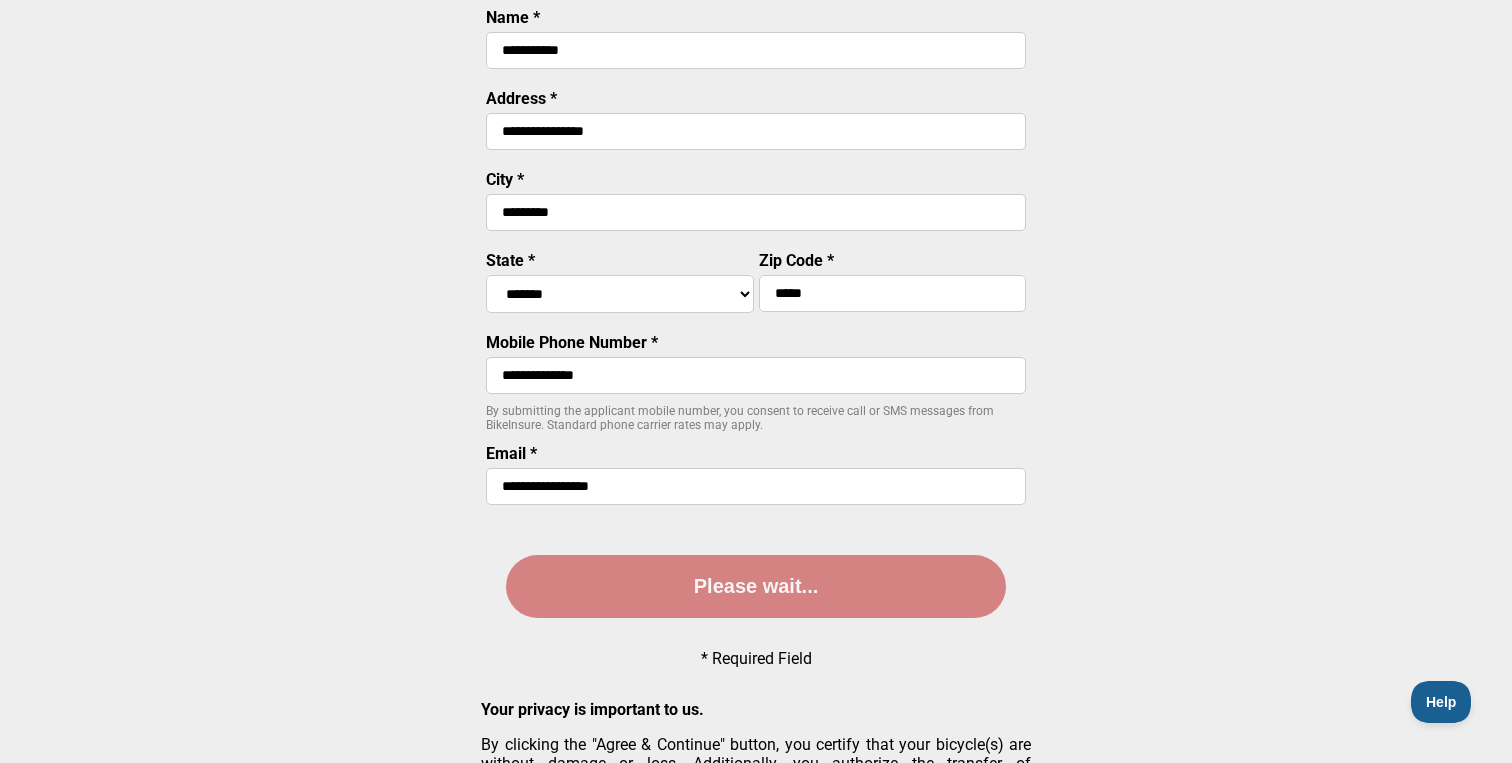 scroll, scrollTop: 0, scrollLeft: 0, axis: both 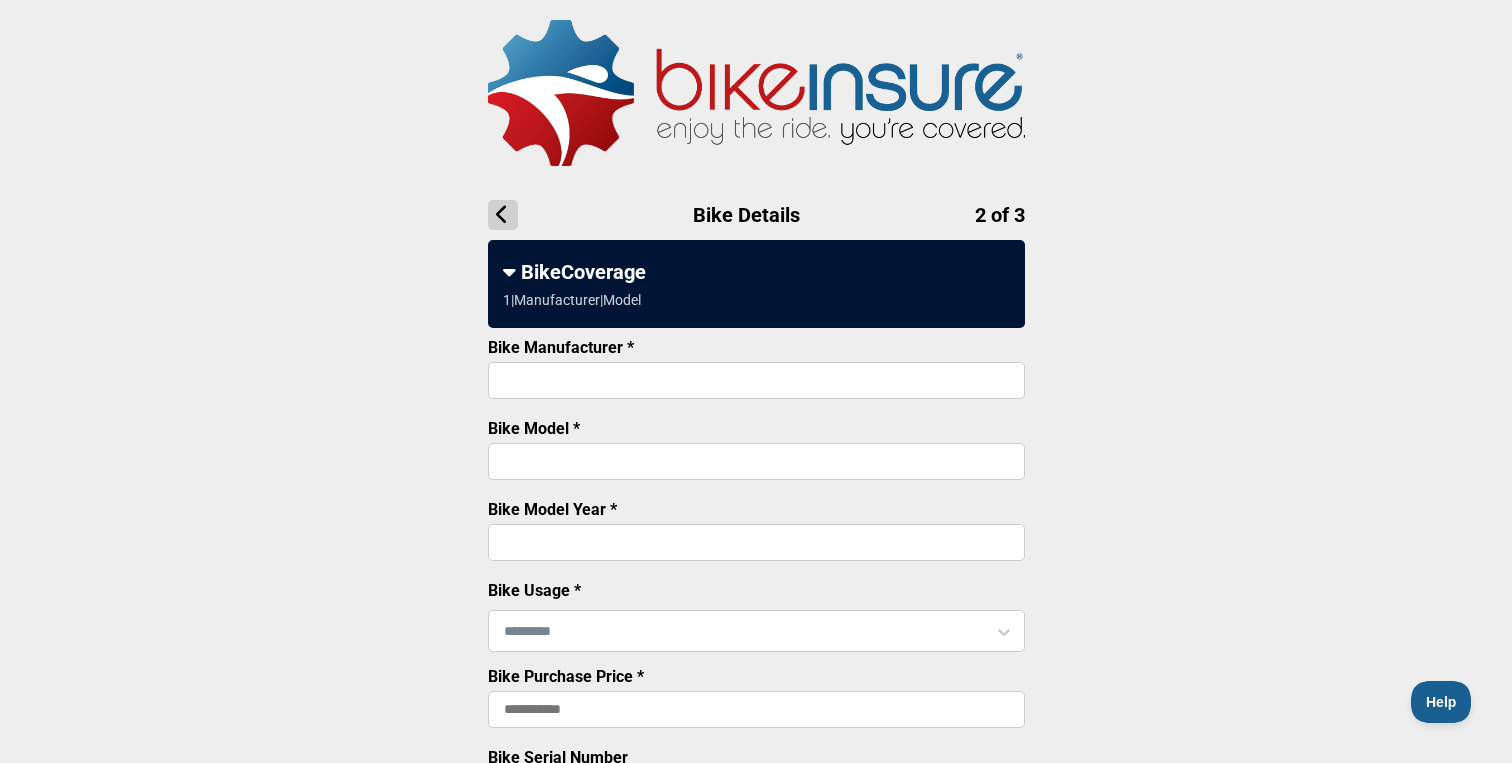 click on "Bike Manufacturer   *" at bounding box center [756, 380] 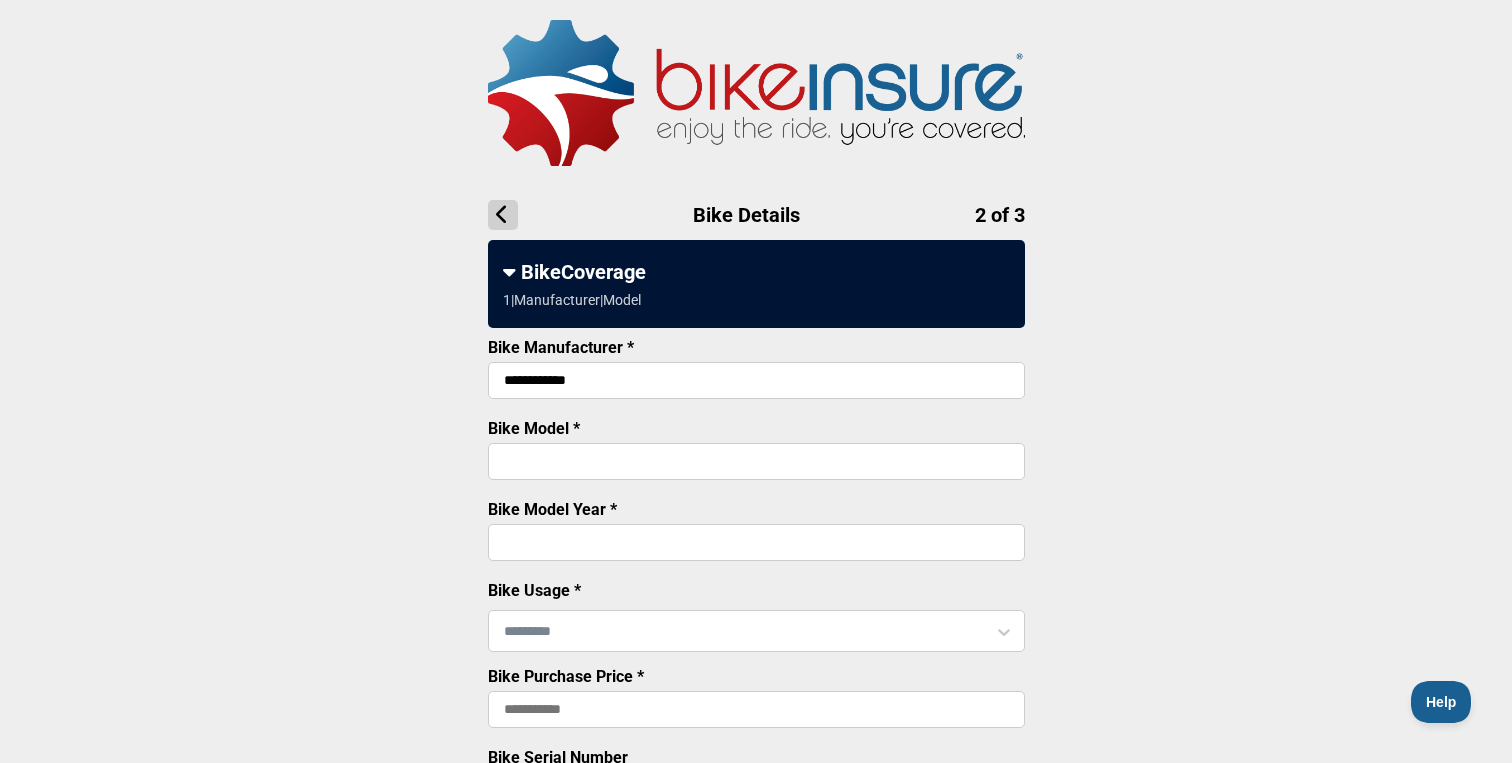 type on "**********" 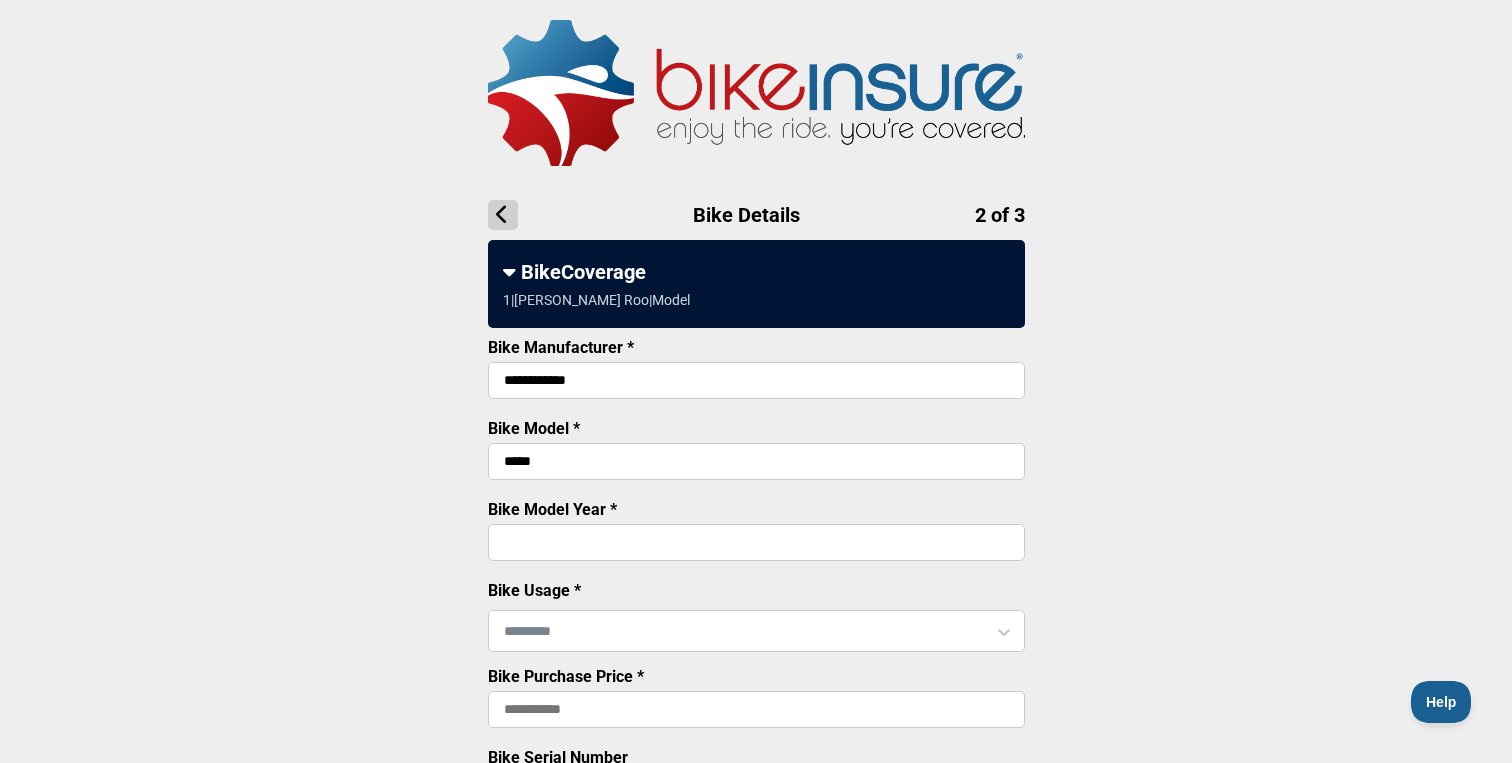 type on "*****" 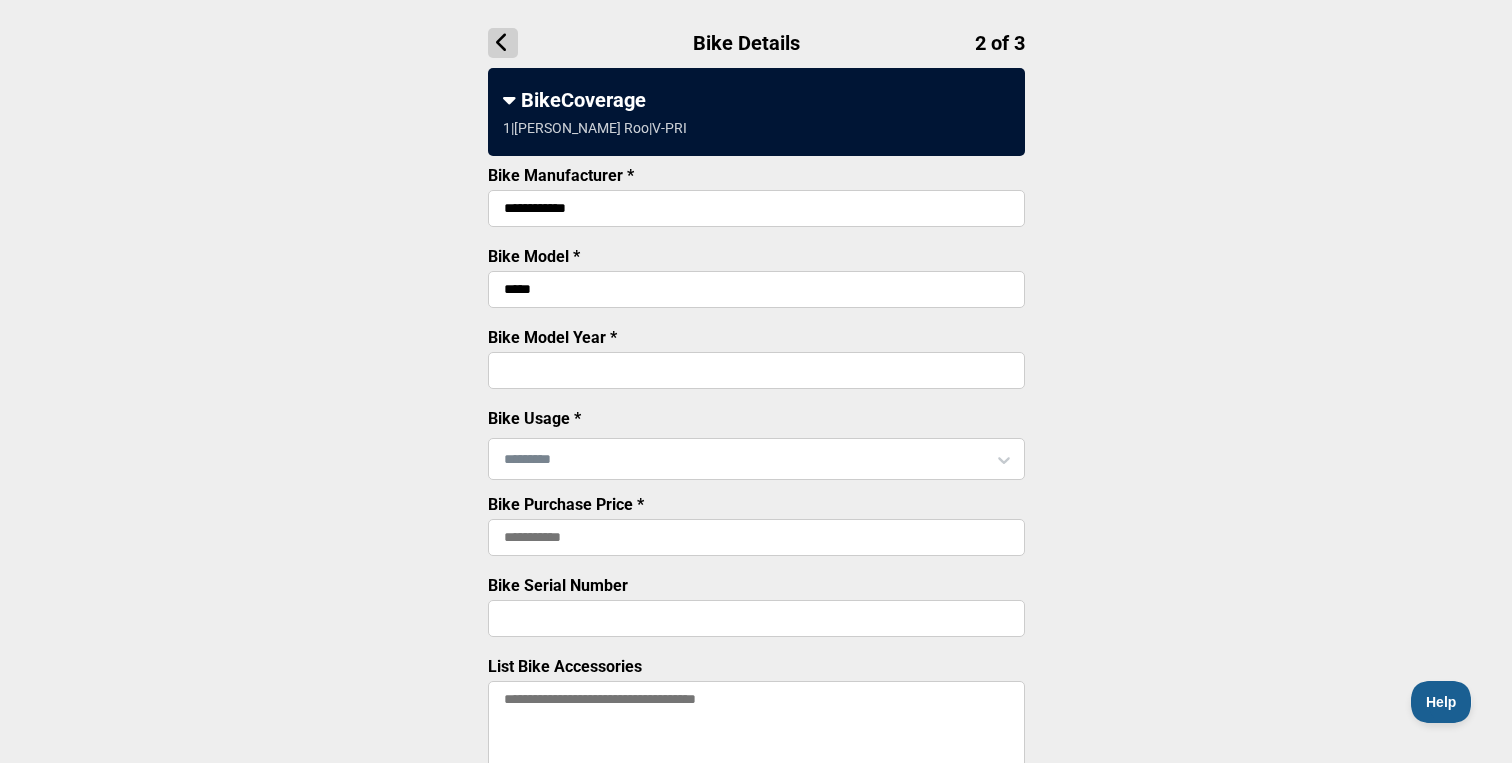 scroll, scrollTop: 238, scrollLeft: 0, axis: vertical 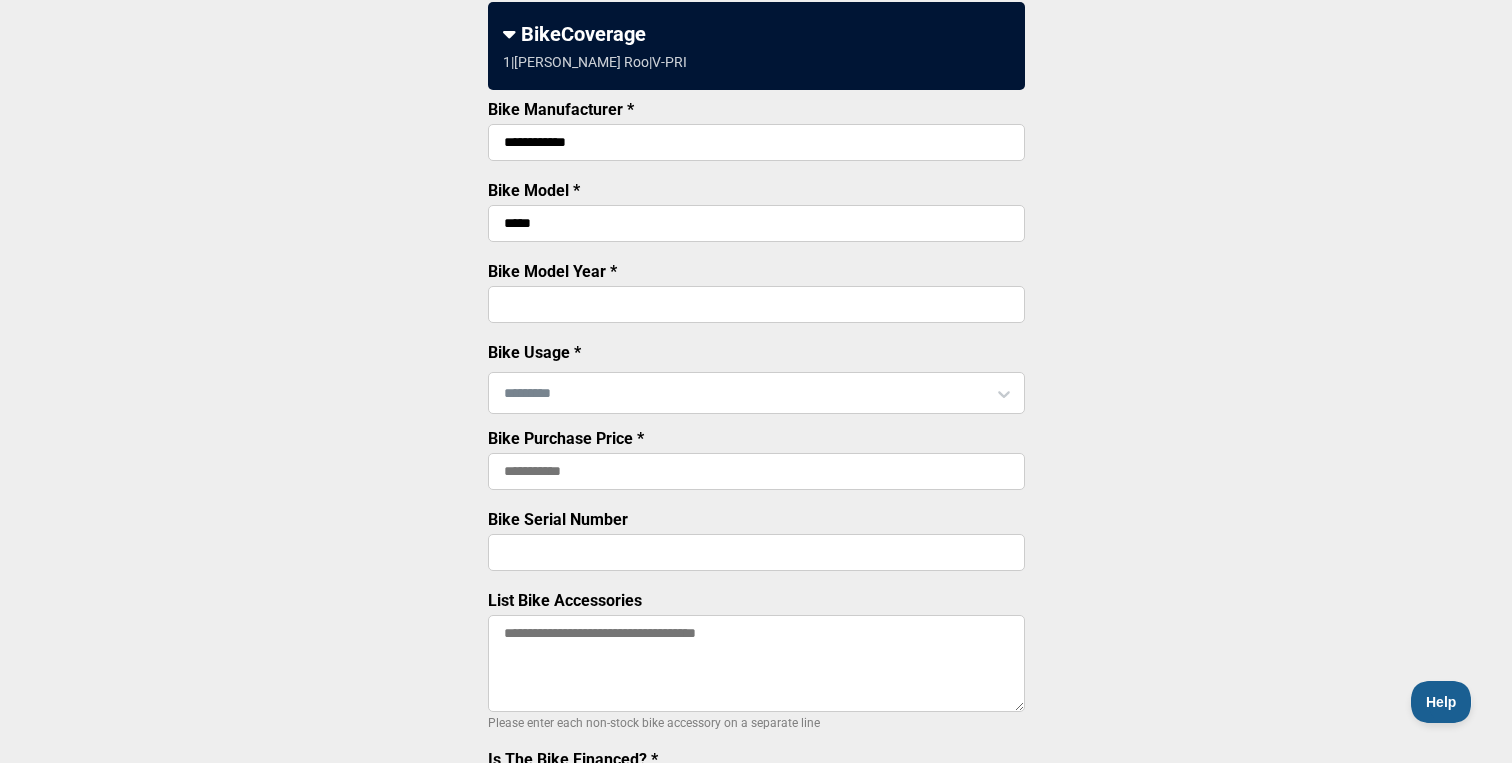 type on "****" 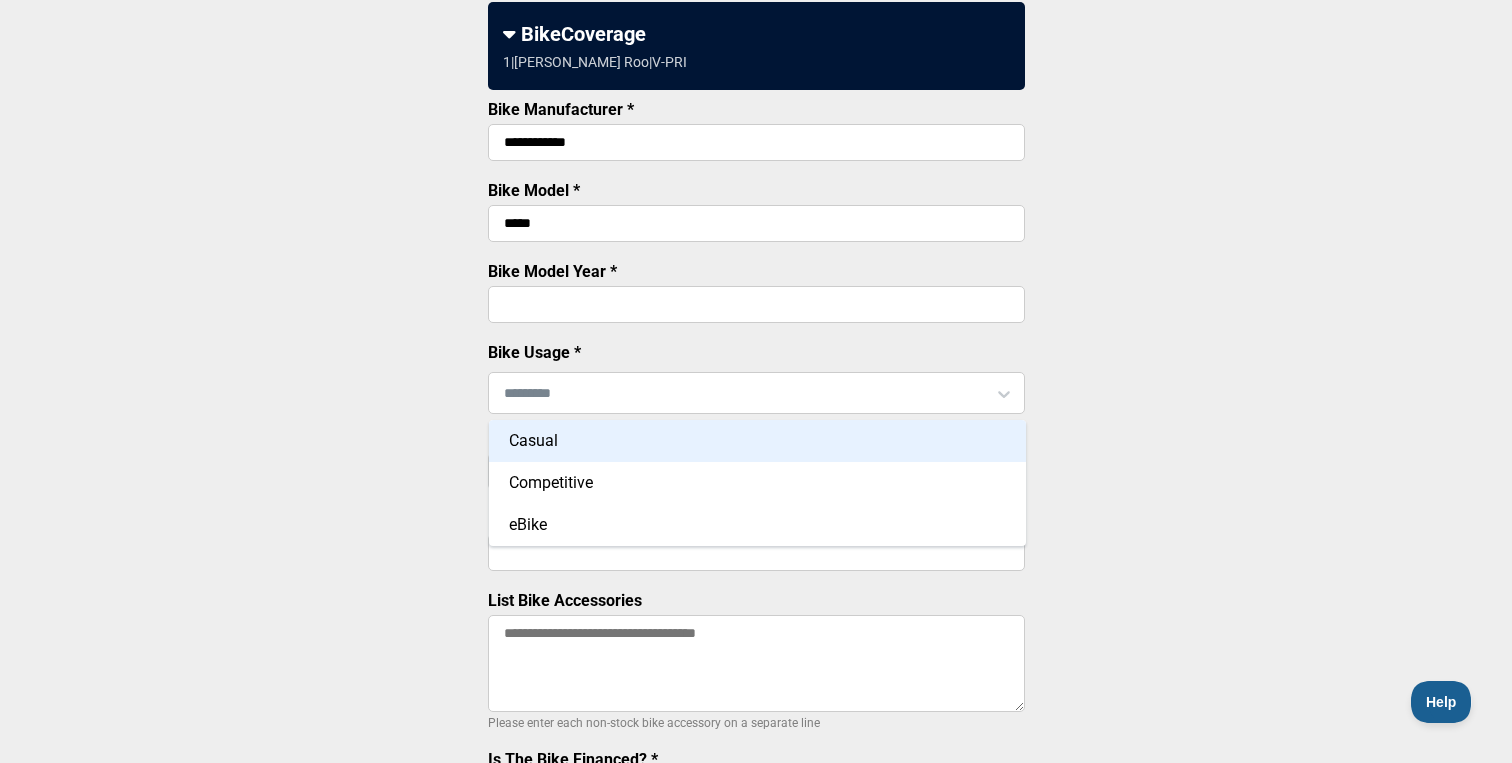 click on "Casual" at bounding box center [757, 441] 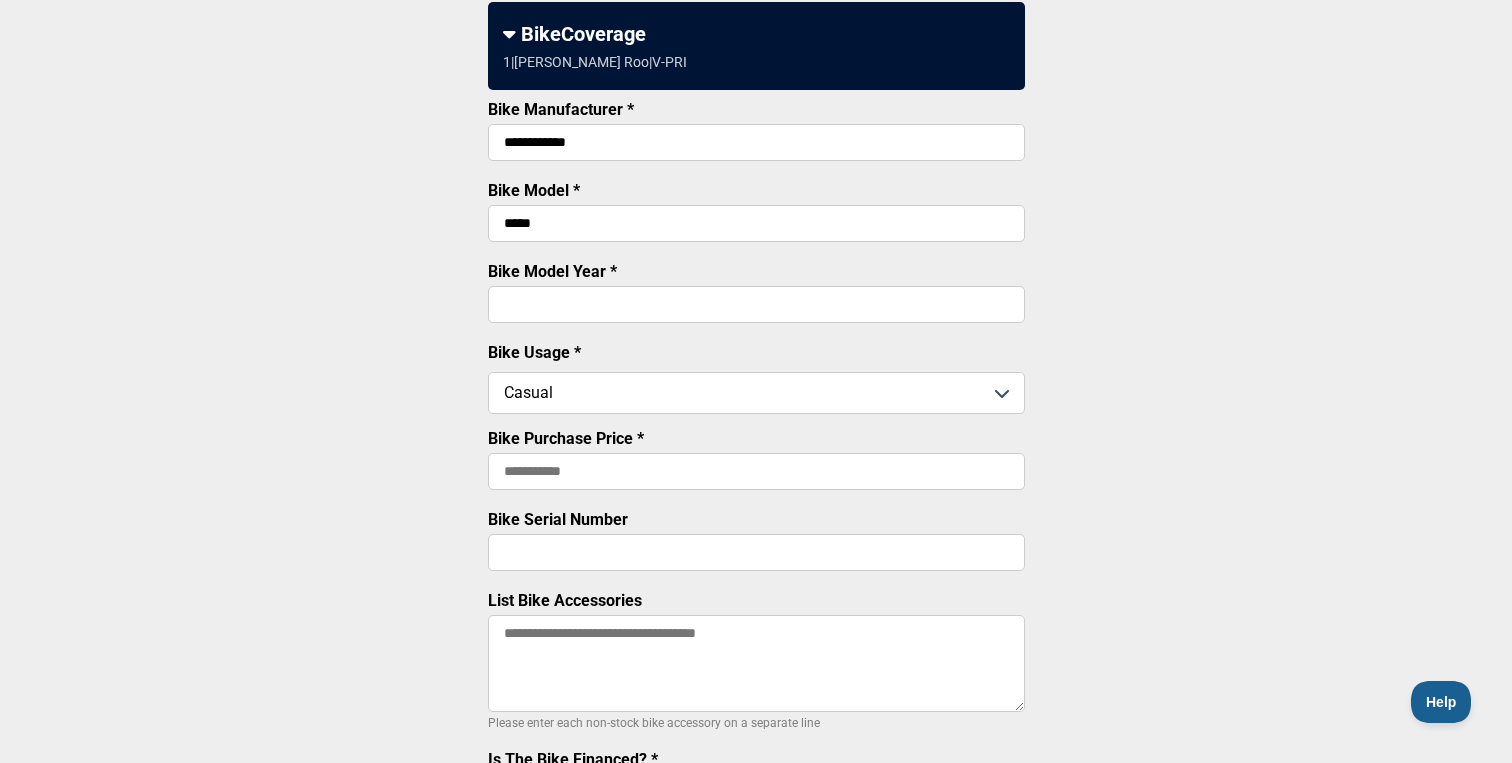 click on "Bike Purchase Price   *" at bounding box center (756, 471) 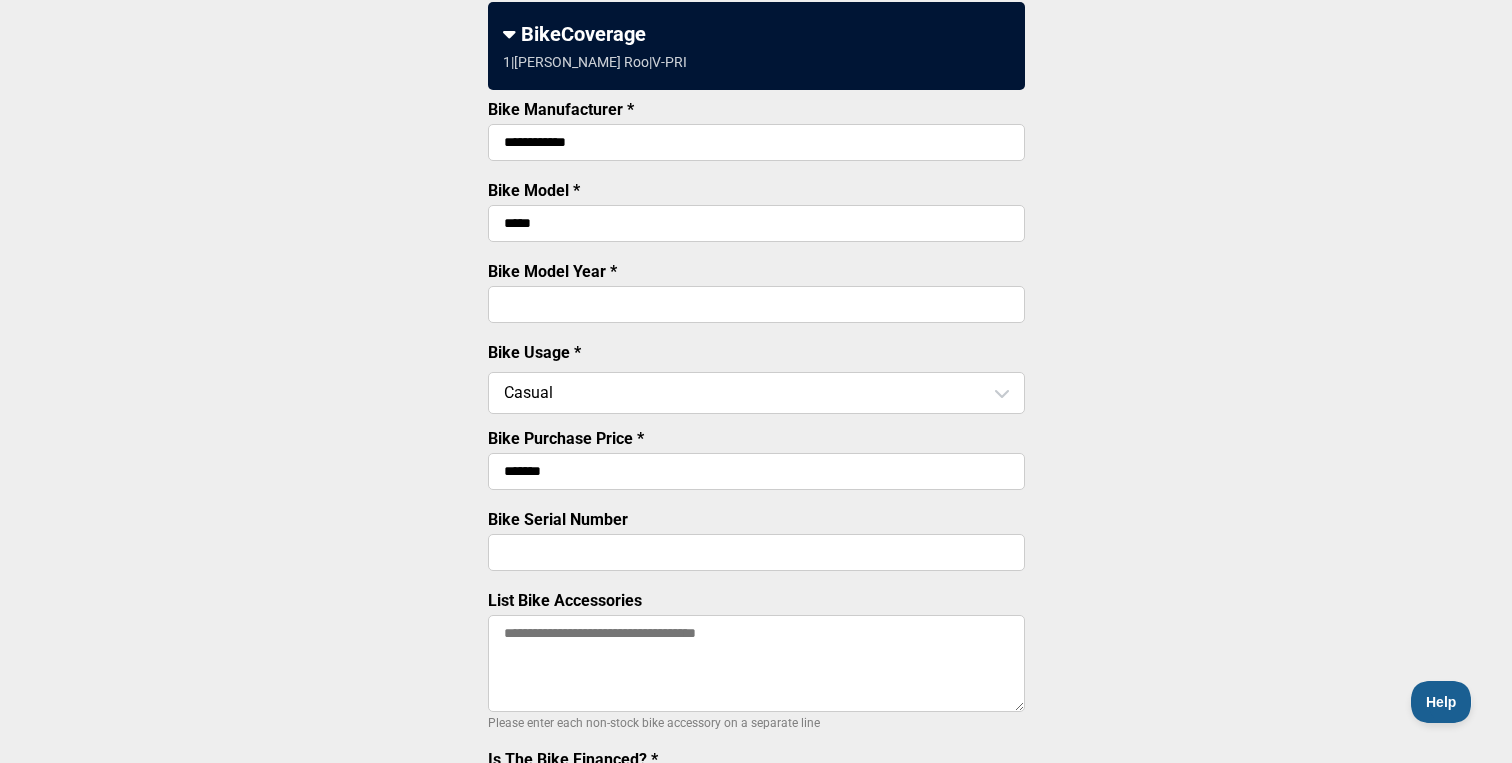 type on "*******" 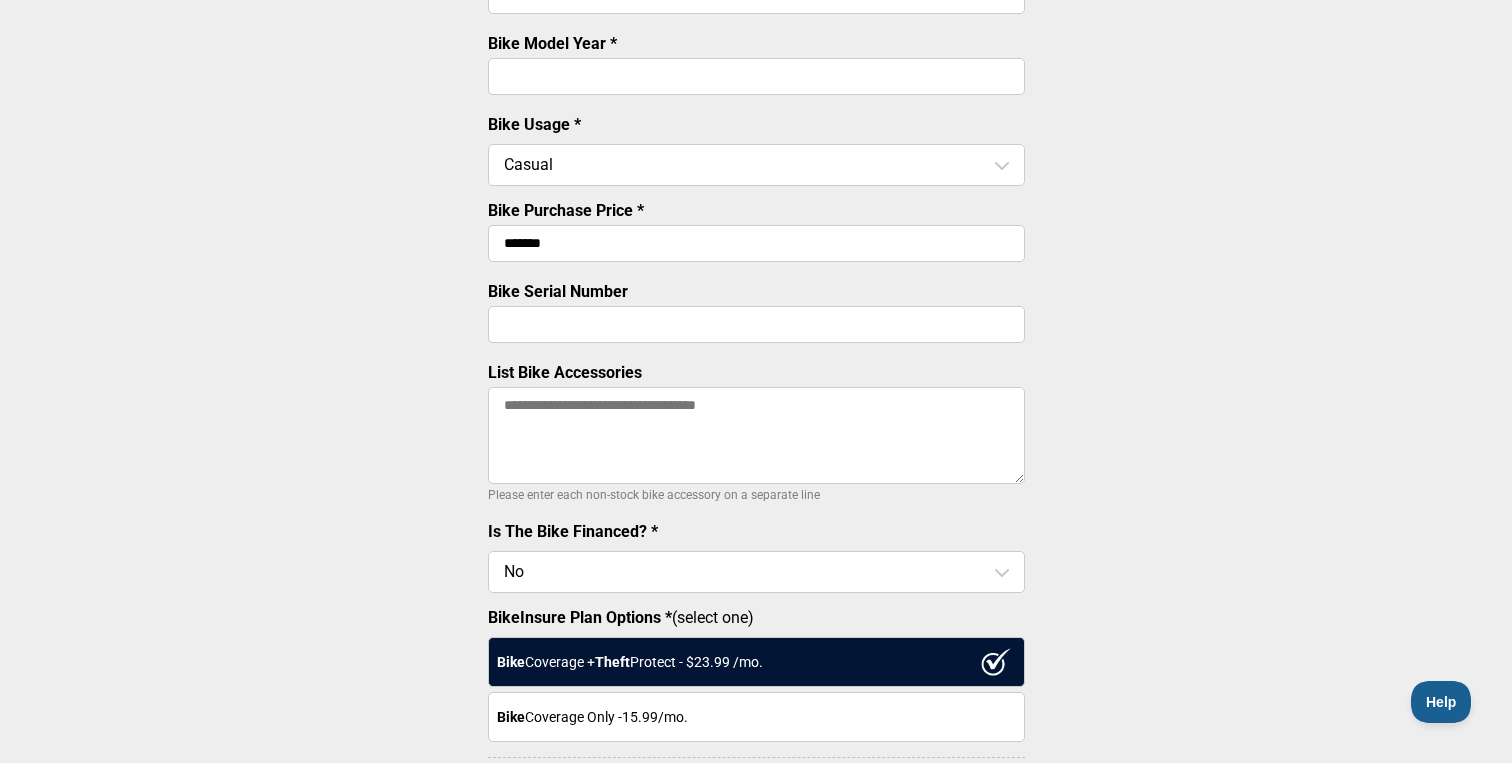 scroll, scrollTop: 514, scrollLeft: 0, axis: vertical 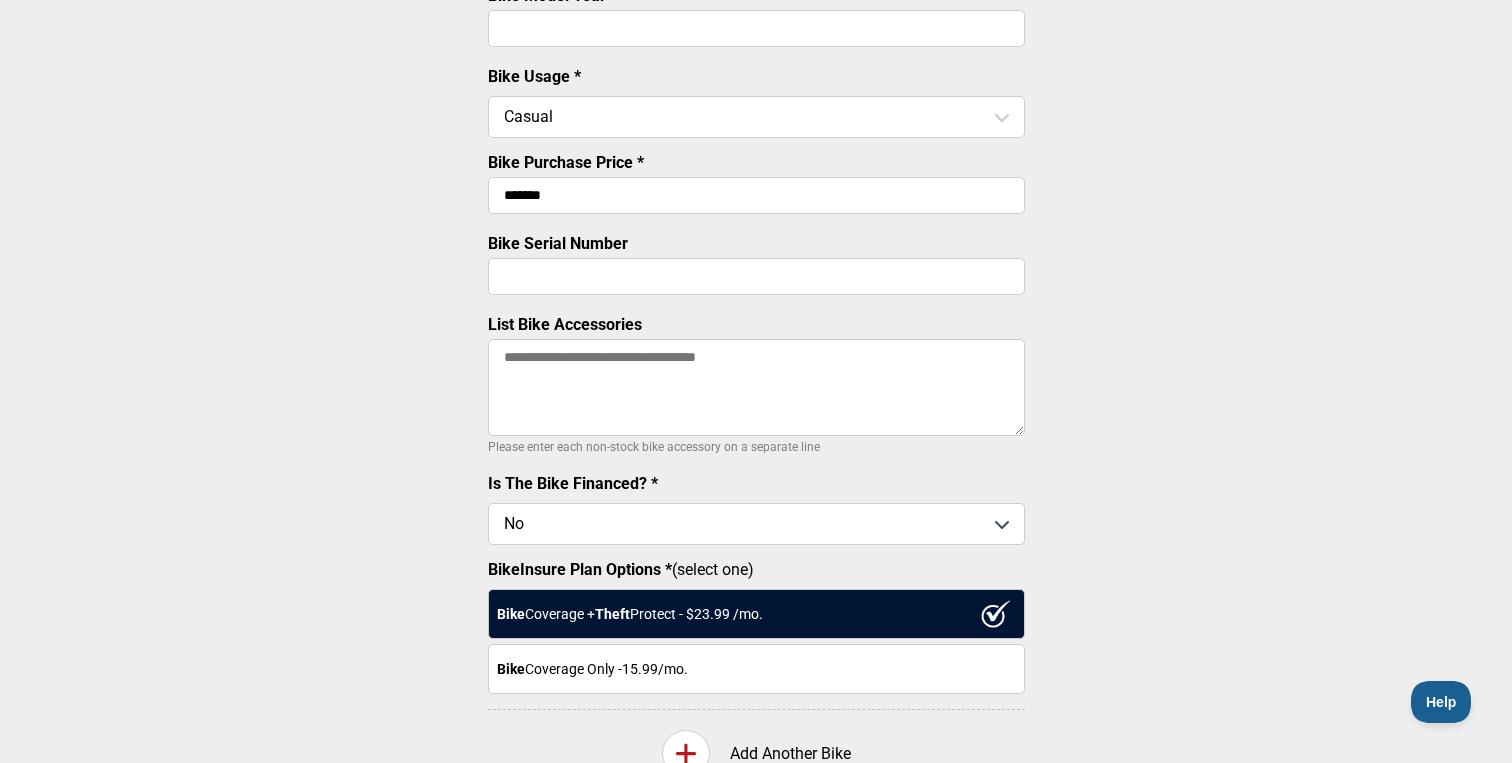 click at bounding box center (756, 524) 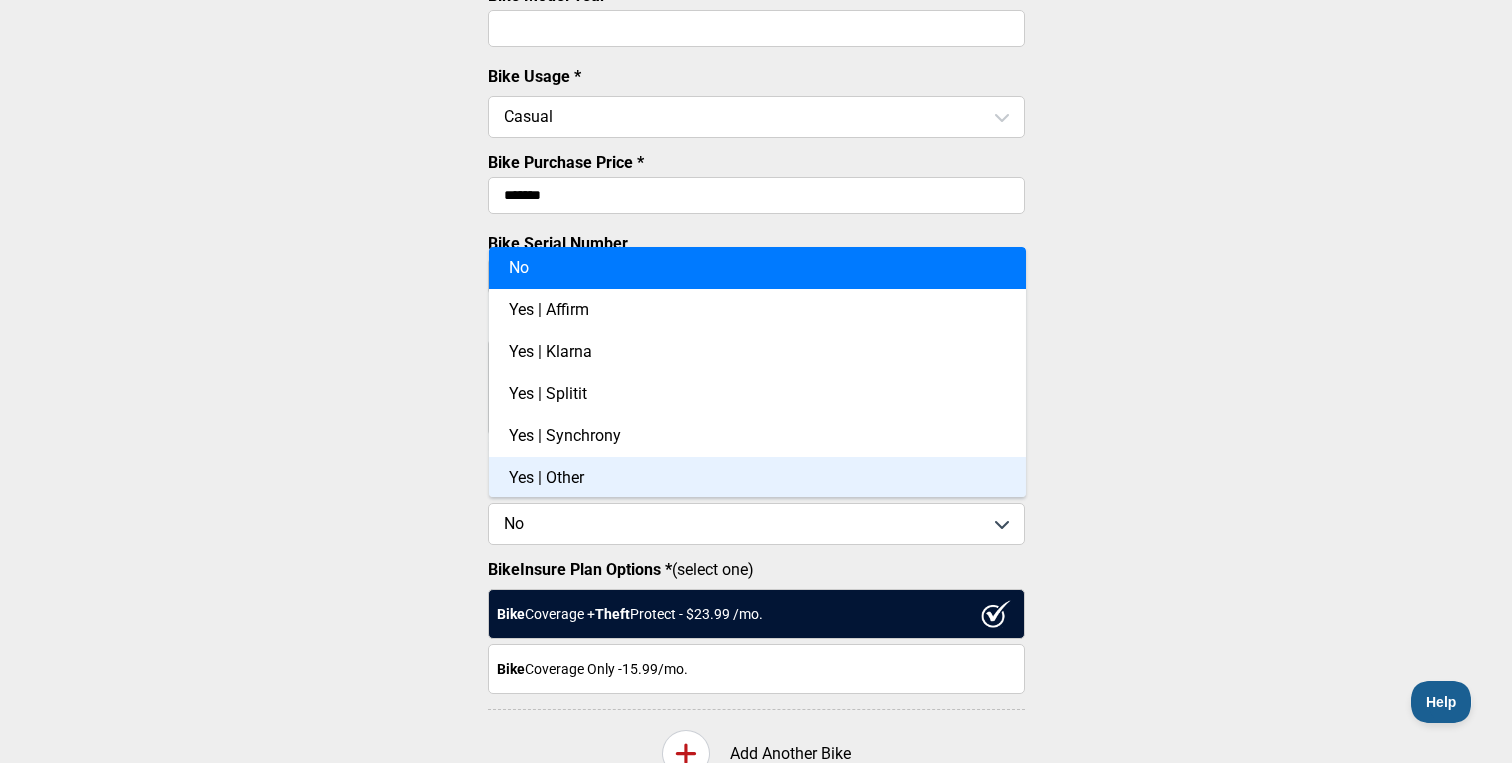 click on "Yes | Other" at bounding box center [757, 478] 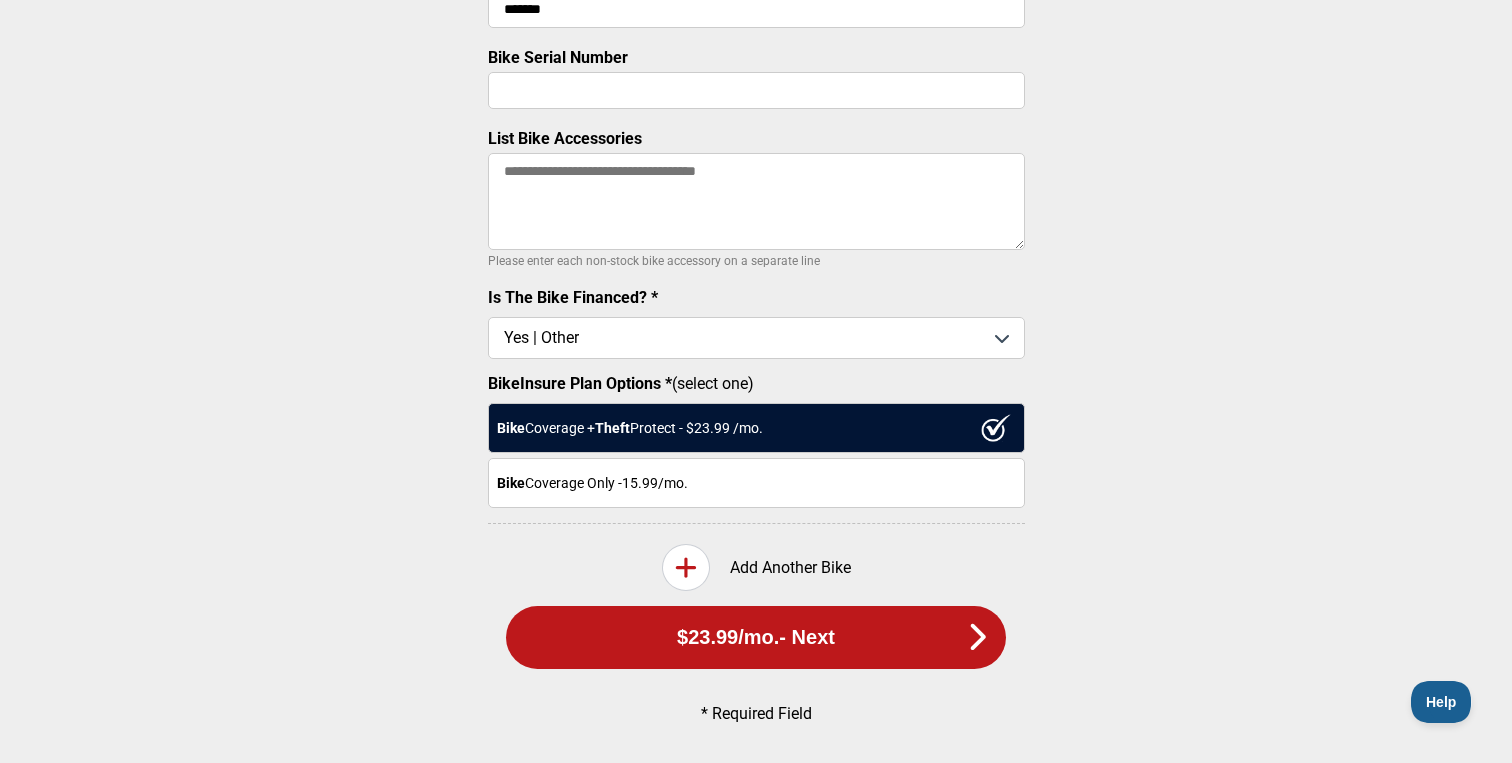 scroll, scrollTop: 714, scrollLeft: 0, axis: vertical 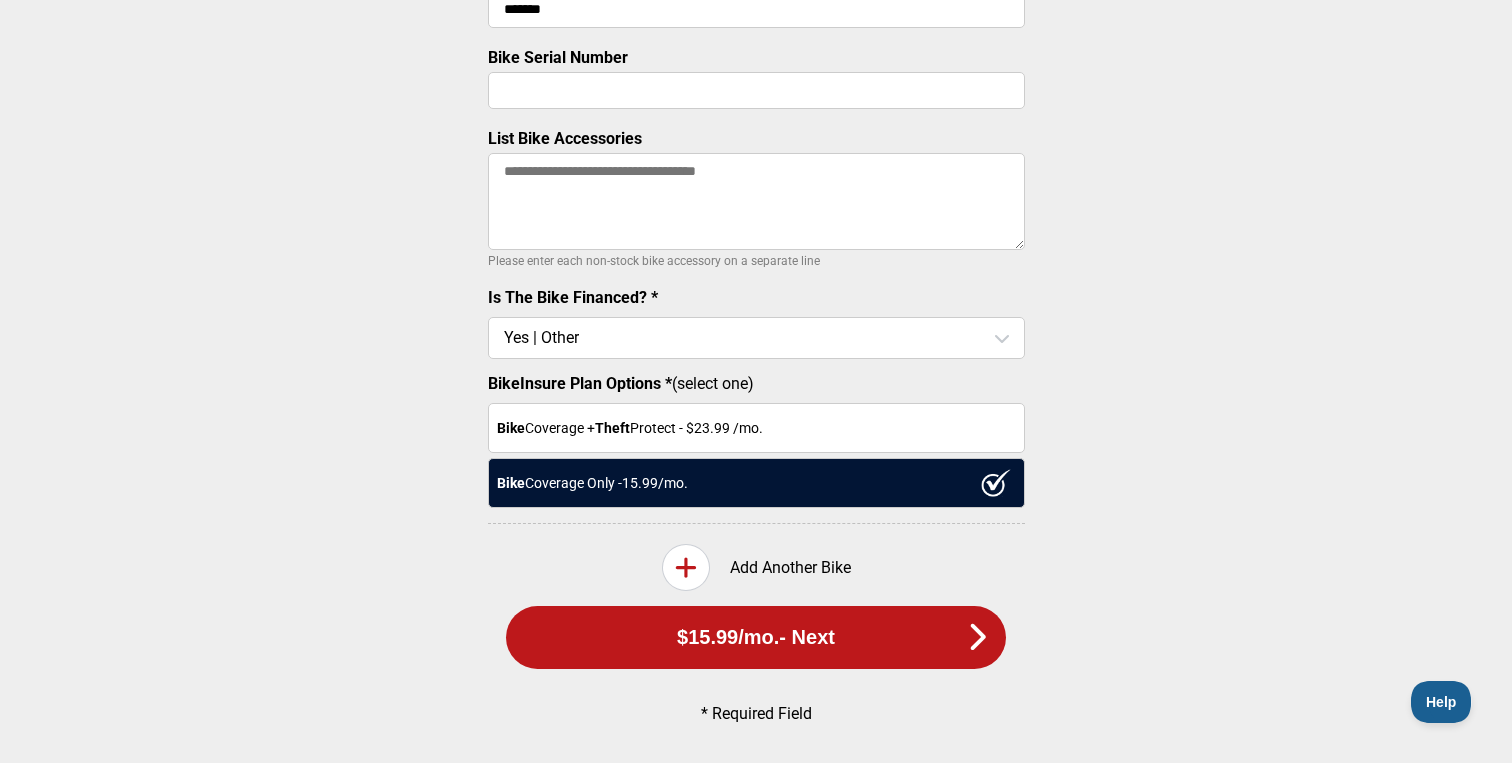 click on "Bike Coverage +    Theft Protect - $ 23.99   /mo." at bounding box center [756, 428] 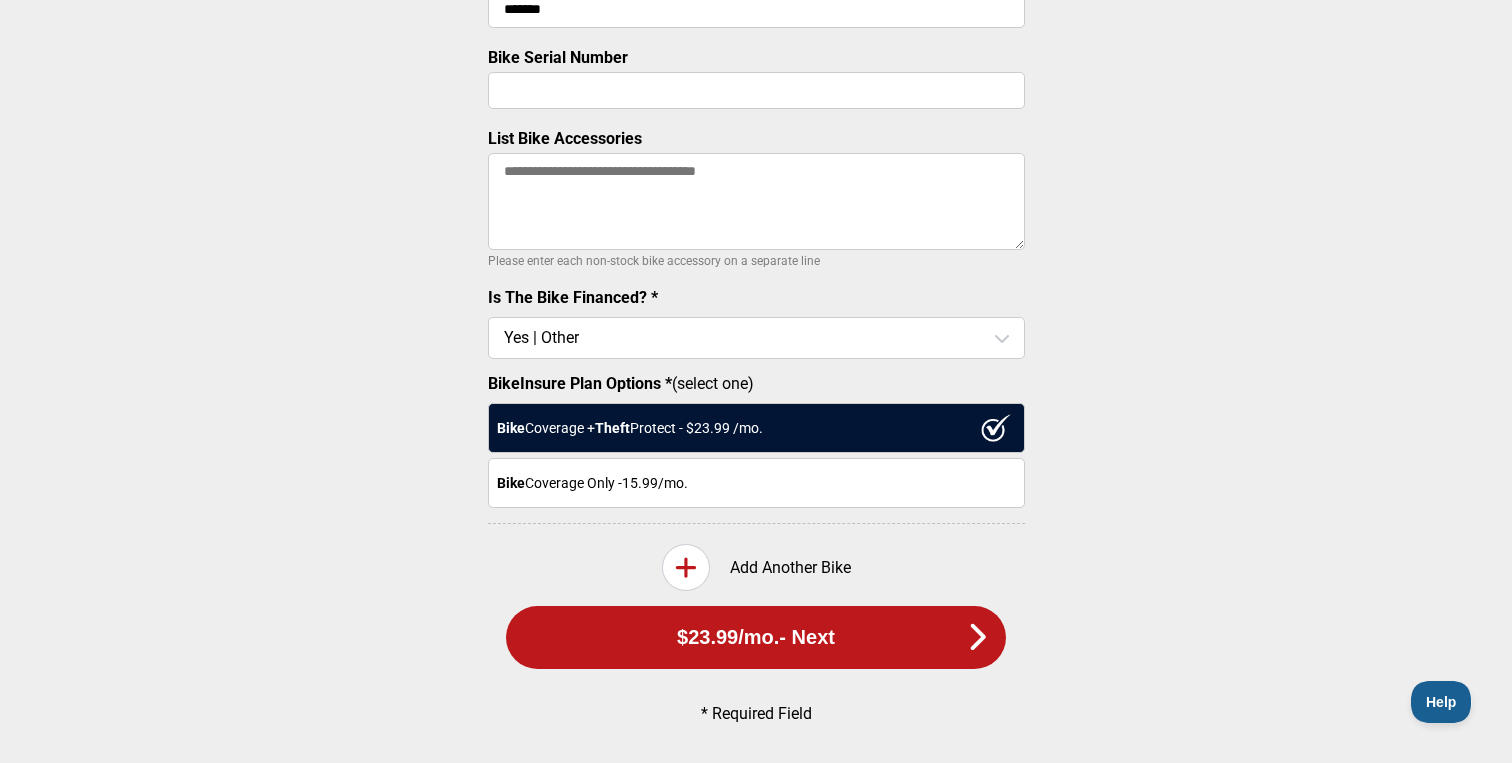 click on "$23.99 /mo.  - Next" at bounding box center (756, 637) 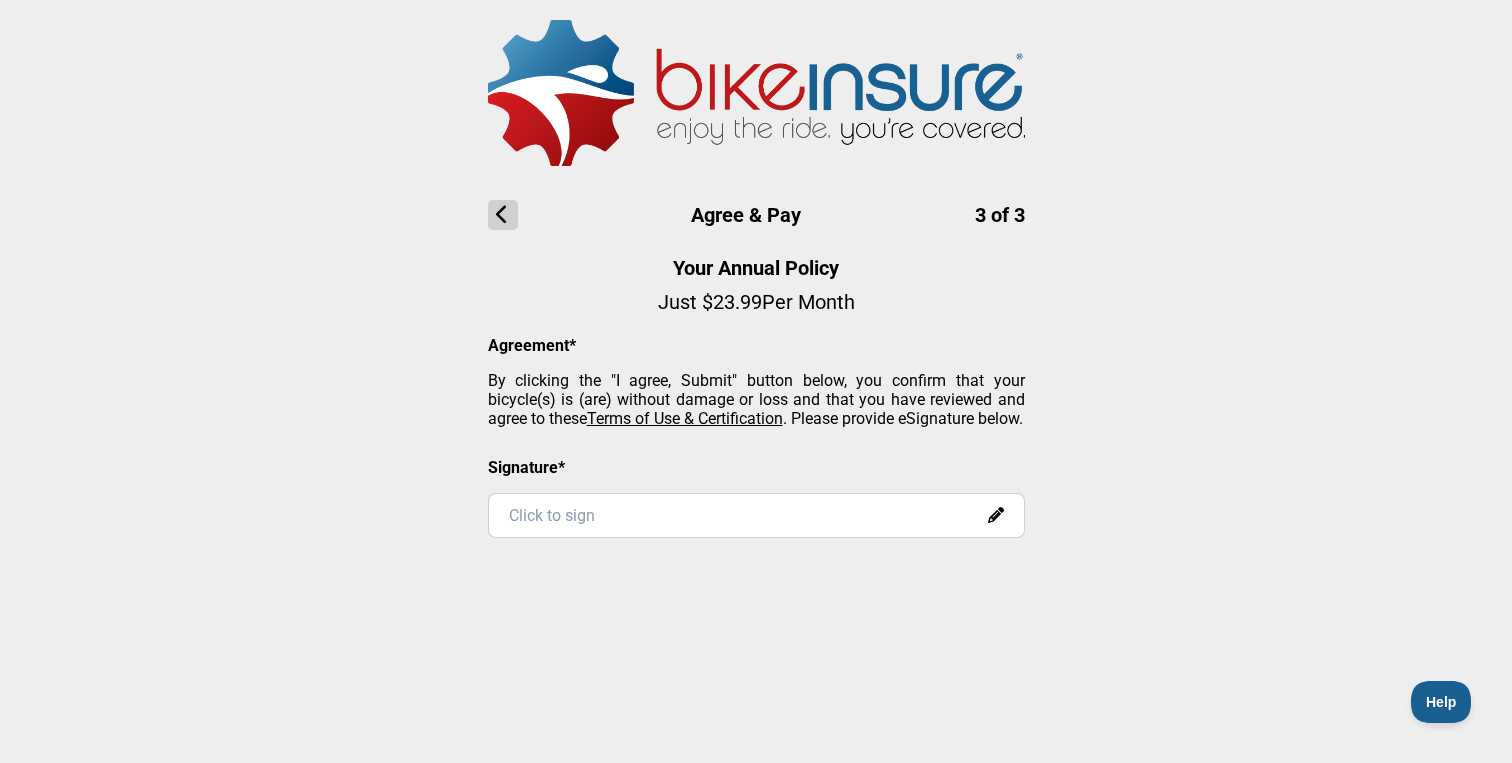 scroll, scrollTop: 0, scrollLeft: 0, axis: both 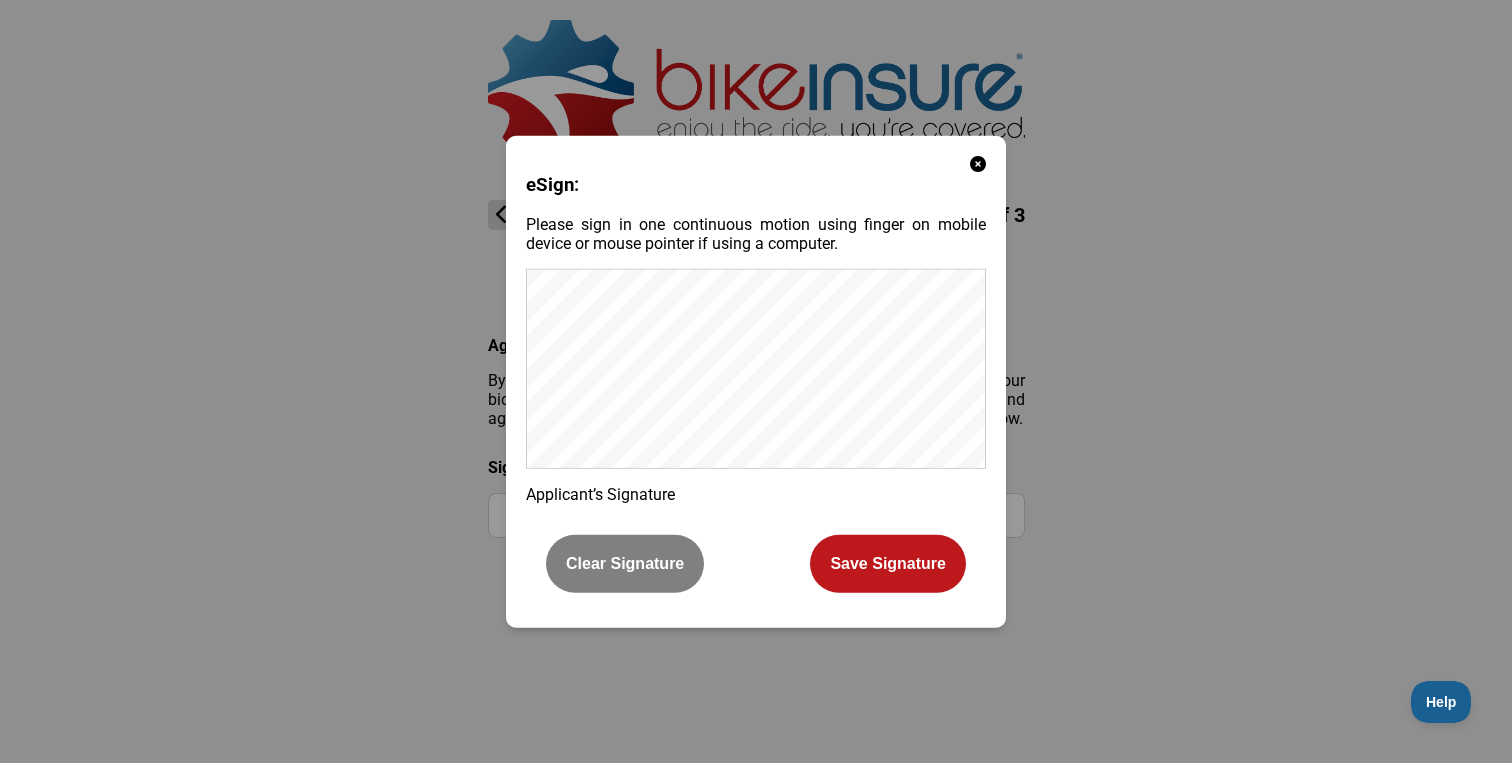 click on "Save Signature" at bounding box center (888, 564) 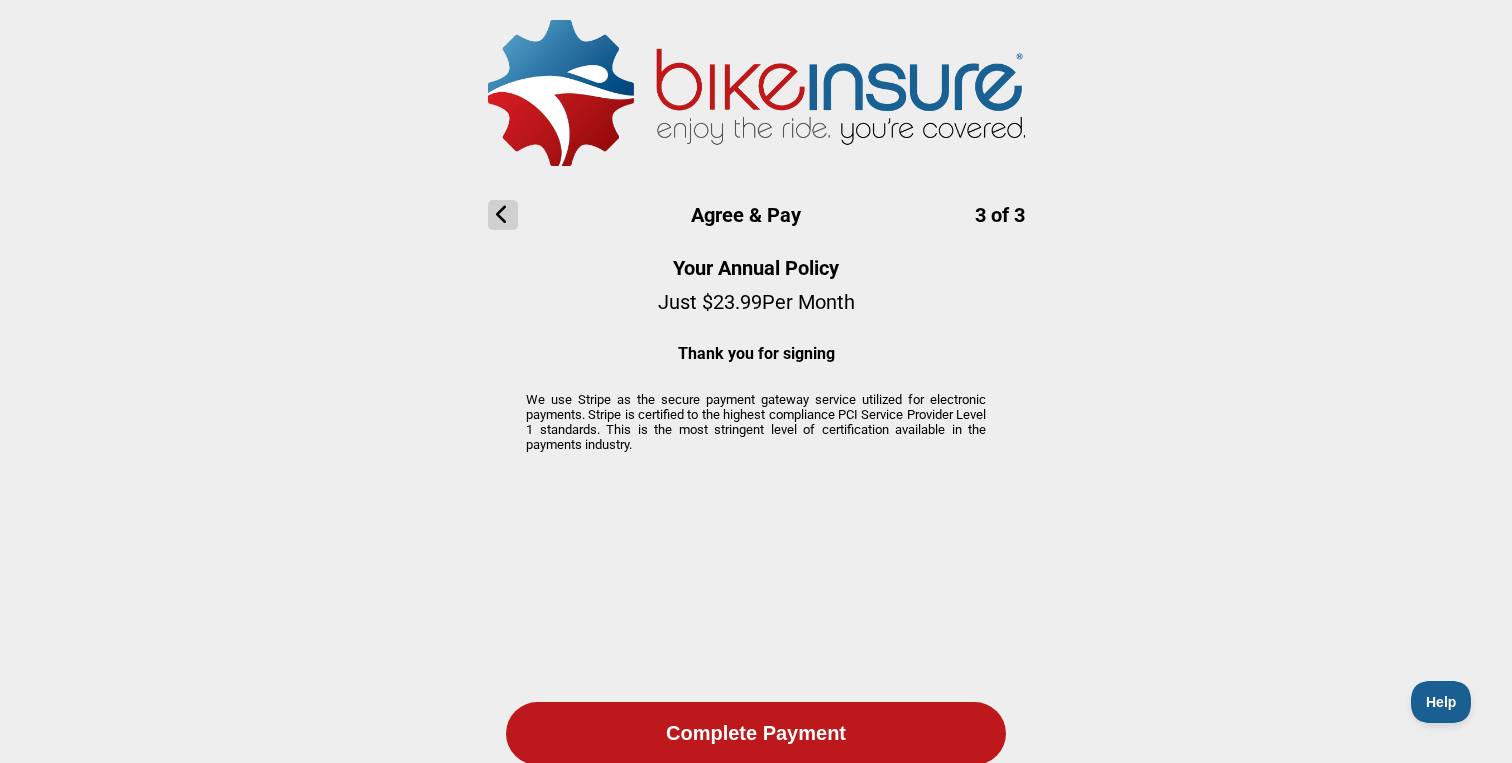click on "Complete Payment" 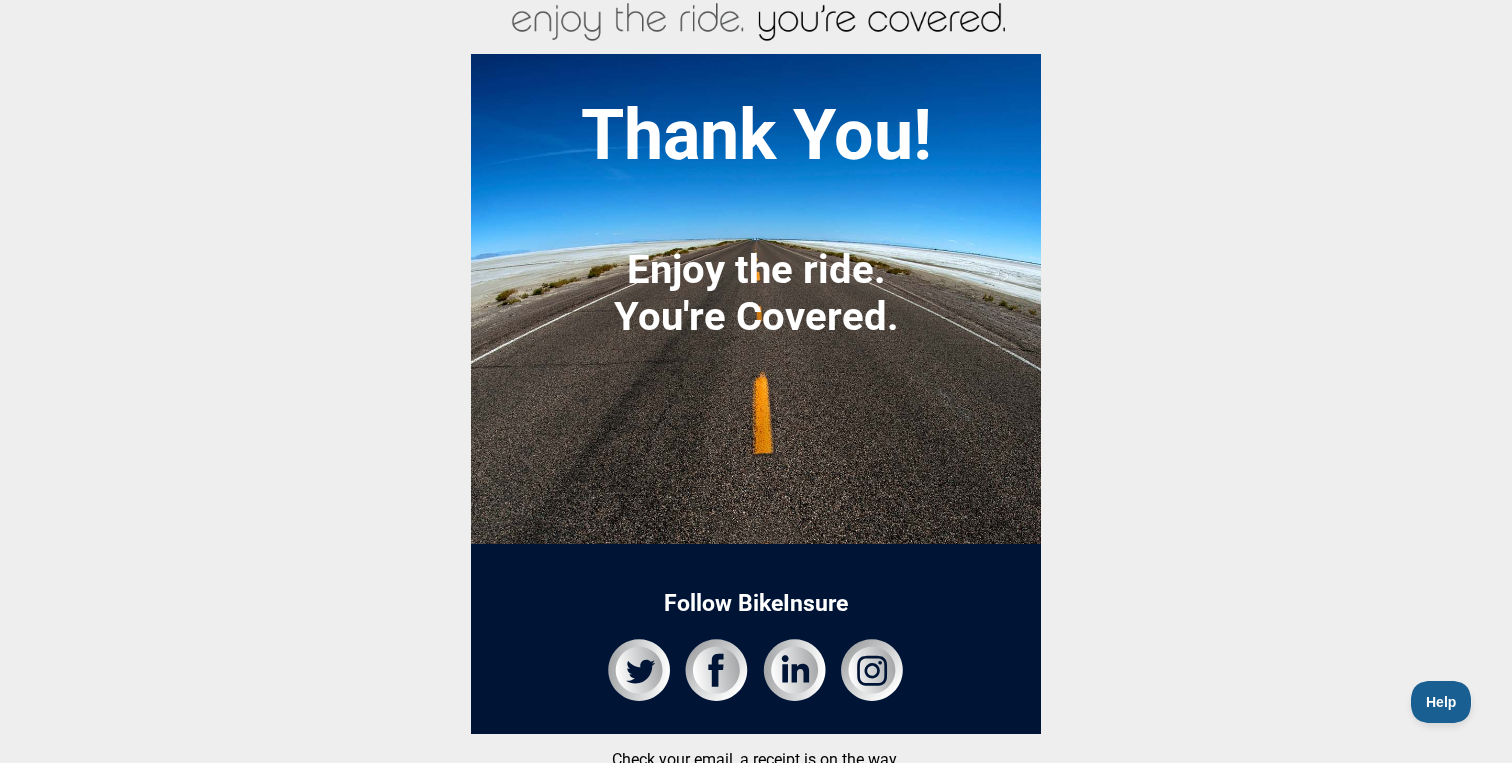 scroll, scrollTop: 128, scrollLeft: 0, axis: vertical 